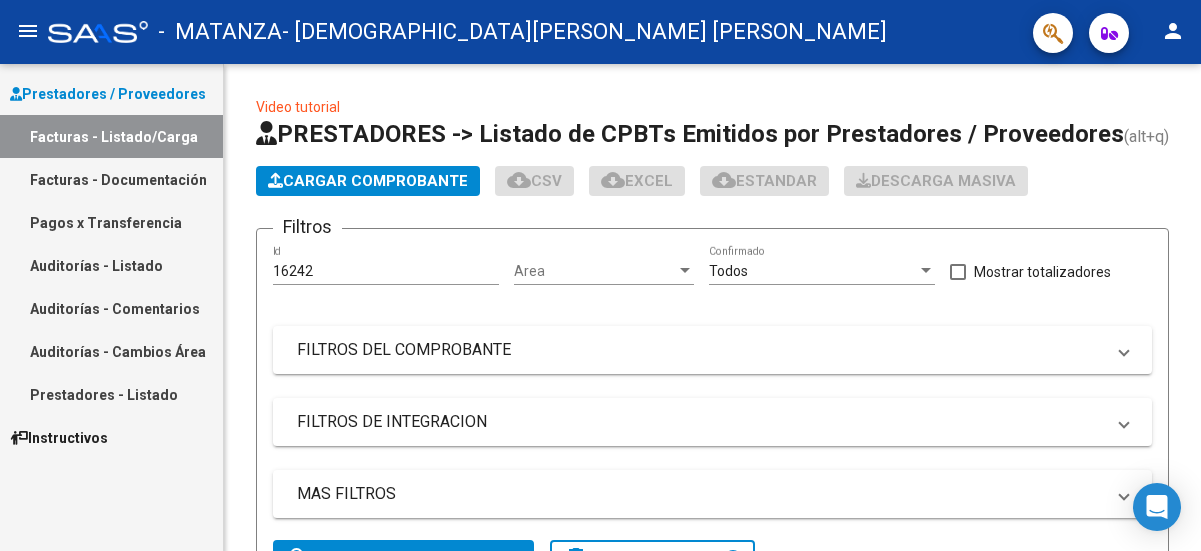 scroll, scrollTop: 0, scrollLeft: 0, axis: both 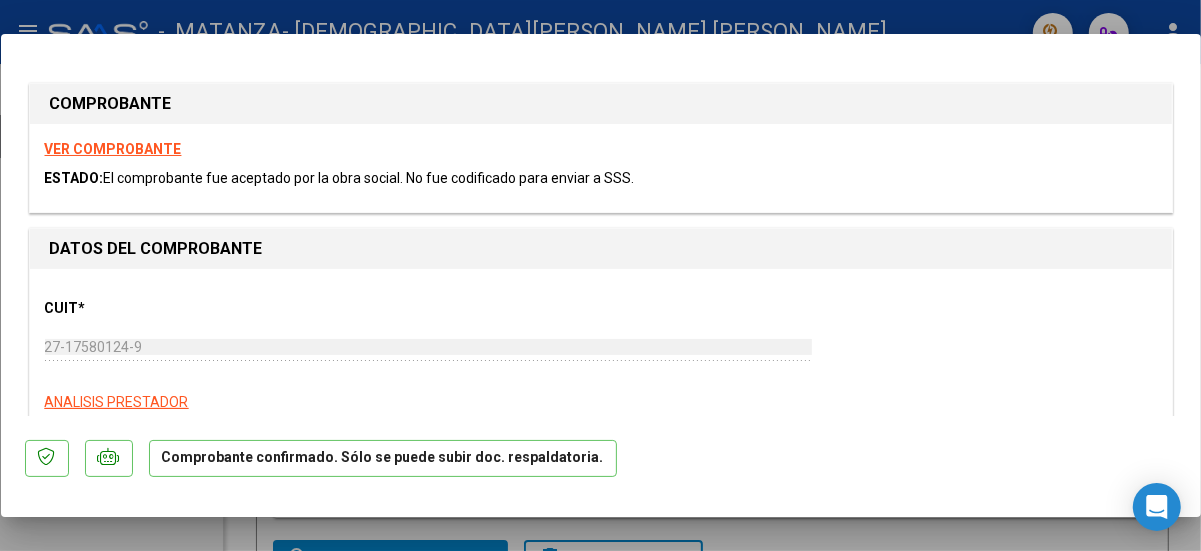 click on "COMPROBANTE VER COMPROBANTE       ESTADO:   El comprobante fue aceptado por la obra social. No fue codificado para enviar a SSS.  DATOS DEL COMPROBANTE CUIT  *   27-17580124-9 Ingresar CUIT  ANALISIS PRESTADOR  [DEMOGRAPHIC_DATA][PERSON_NAME] [PERSON_NAME]  Area destinado * Integración Seleccionar Area Período de Prestación (sólo integración):  202506  Comprobante Tipo * Factura C Seleccionar Tipo Punto de Venta  *   2 Ingresar el Nro.  Número  *   98 Ingresar el Nro.  Monto  *   $ 49.482,44 Ingresar el [GEOGRAPHIC_DATA].  *   [DATE] Ingresar la fecha  CAE / CAEA (no ingrese CAI)    75279261348447 Ingresar el CAE o CAEA (no ingrese CAI)  Fecha de Vencimiento    Ingresar la fecha  Ref. Externa    Ingresar la ref.  N° Liquidación    Ingresar el N° Liquidación  COMENTARIOS Comentarios De la Obra Social: deben enviar x email el recibo c PREAPROBACIÓN PARA INTEGRACION  El afiliado figura en el ultimo padrón que tenemos de la SSS de  202505     FTP SSS  Legajo preaprobado para Período de Prestación:" at bounding box center [601, 275] 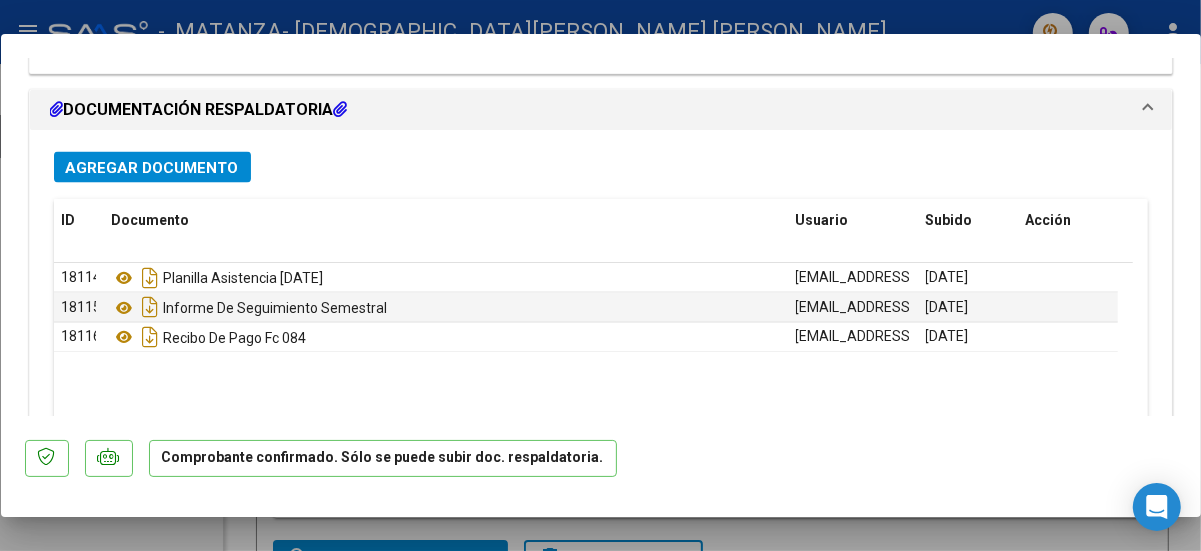 scroll, scrollTop: 2289, scrollLeft: 0, axis: vertical 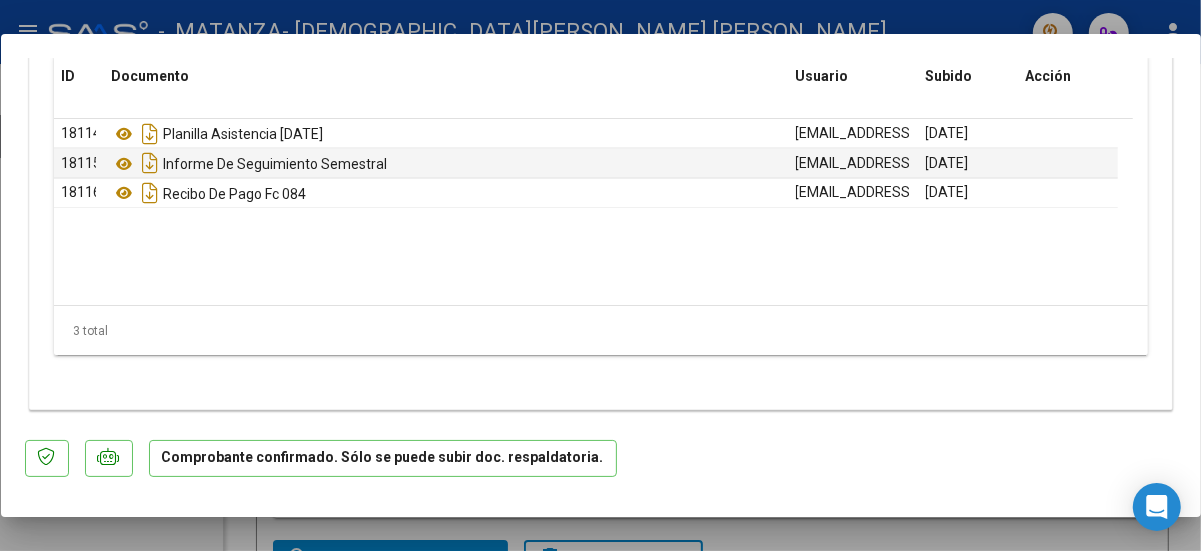 click on "18114  Planilla Asistencia [DATE]   [EMAIL_ADDRESS][DOMAIN_NAME] - [PERSON_NAME]   [DATE]  18115  Informe De Seguimiento Semestral   [EMAIL_ADDRESS][DOMAIN_NAME] - [PERSON_NAME]   [DATE]  18116  Recibo De Pago Fc 084   [EMAIL_ADDRESS][DOMAIN_NAME] - [PERSON_NAME]   [DATE]" 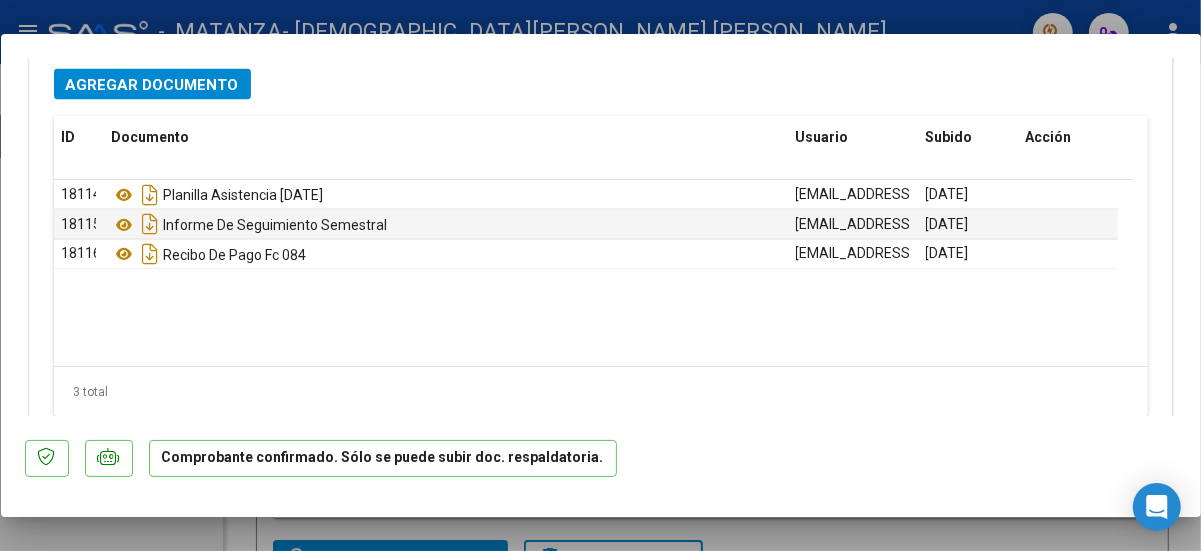 scroll, scrollTop: 2209, scrollLeft: 0, axis: vertical 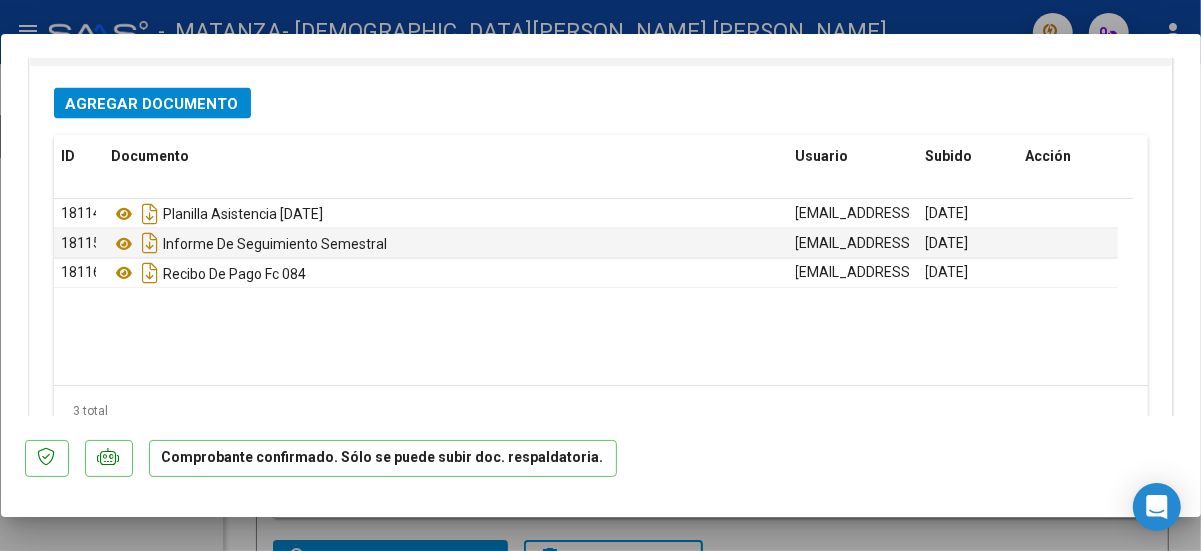 click on "18114  Planilla Asistencia [DATE]   [EMAIL_ADDRESS][DOMAIN_NAME] - [PERSON_NAME]   [DATE]  18115  Informe De Seguimiento Semestral   [EMAIL_ADDRESS][DOMAIN_NAME] - [PERSON_NAME]   [DATE]  18116  Recibo De Pago Fc 084   [EMAIL_ADDRESS][DOMAIN_NAME] - [PERSON_NAME]   [DATE]" 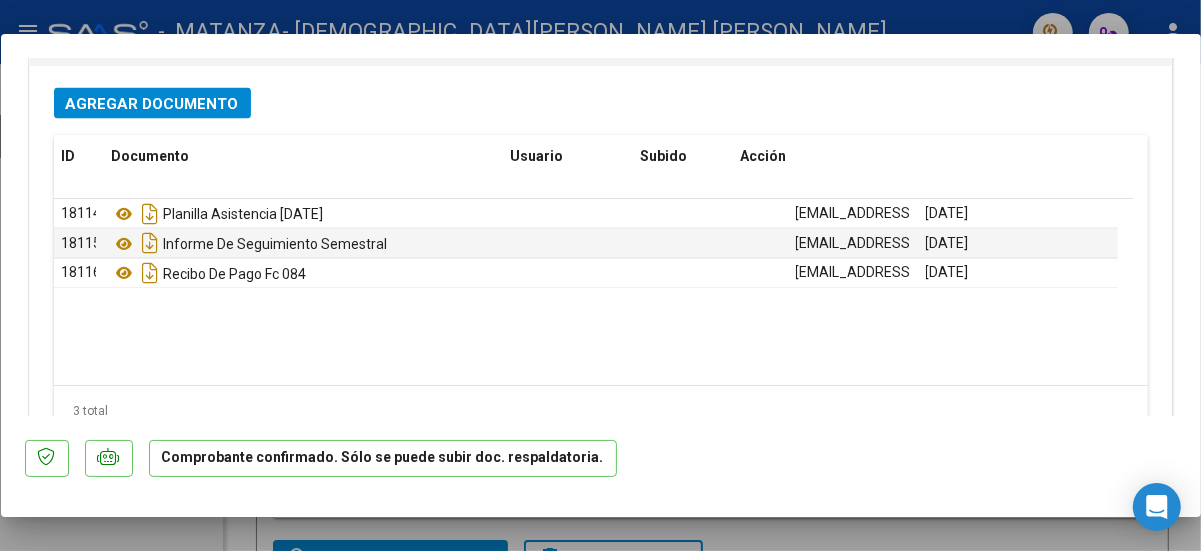 drag, startPoint x: 783, startPoint y: 153, endPoint x: 500, endPoint y: 171, distance: 283.57187 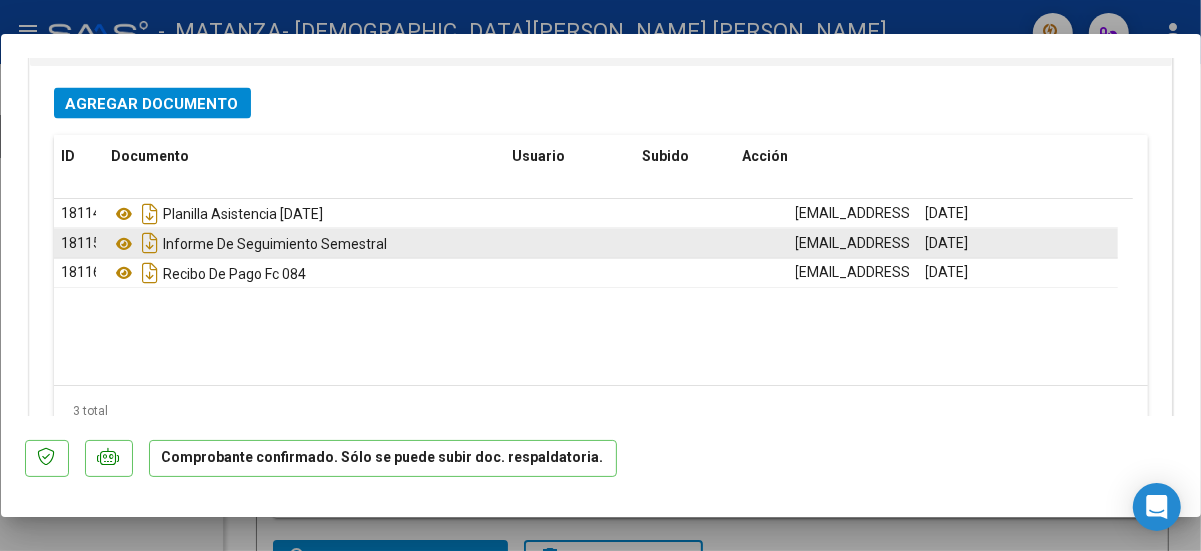 click 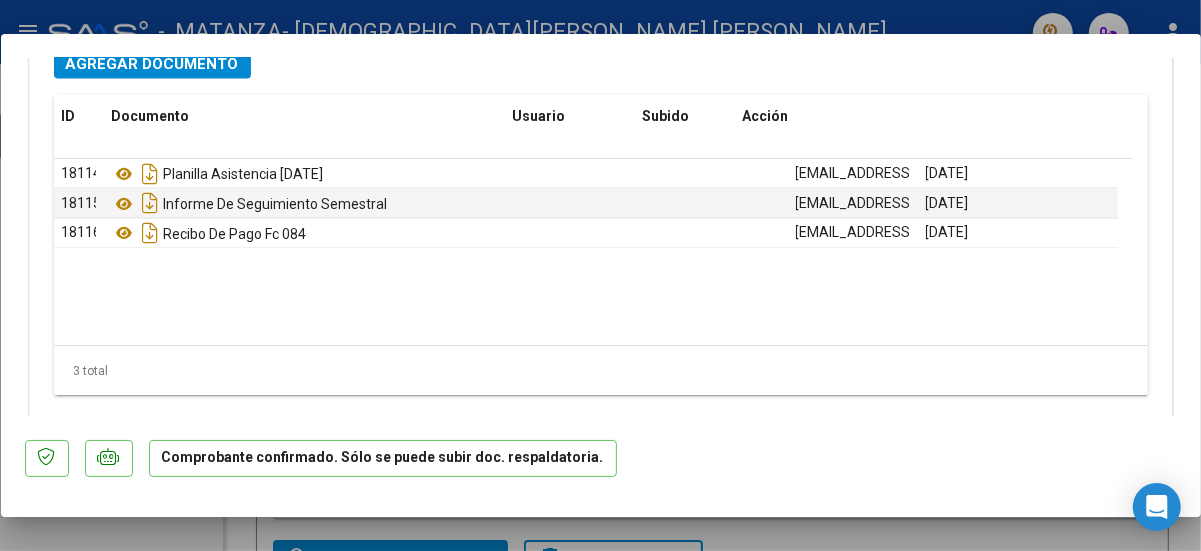 scroll, scrollTop: 2289, scrollLeft: 0, axis: vertical 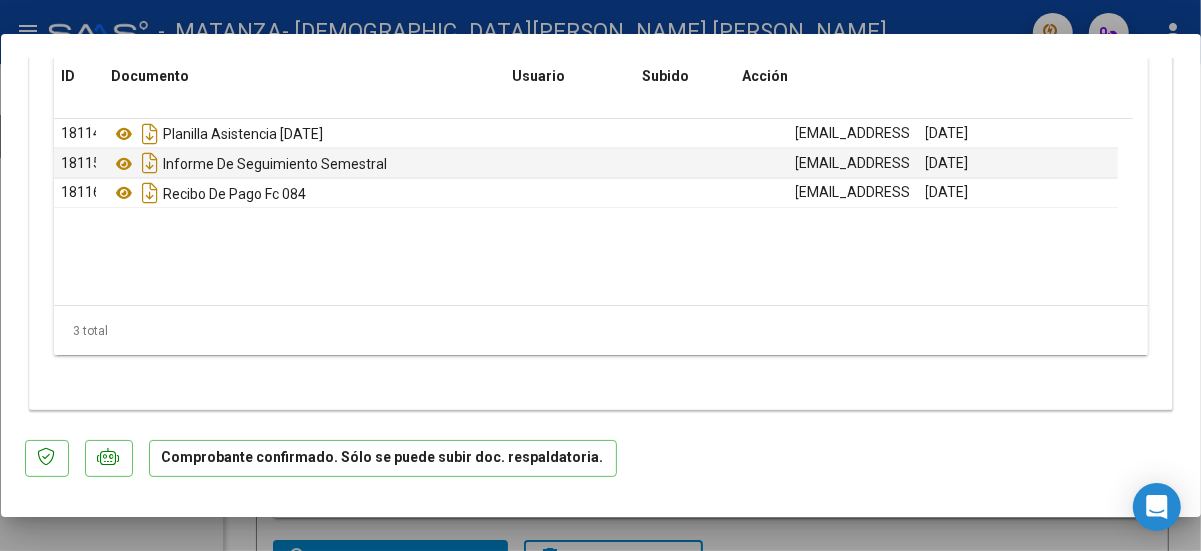 click on "18114  Planilla Asistencia [DATE]   [EMAIL_ADDRESS][DOMAIN_NAME] - [PERSON_NAME]   [DATE]  18115  Informe De Seguimiento Semestral   [EMAIL_ADDRESS][DOMAIN_NAME] - [PERSON_NAME]   [DATE]  18116  Recibo De Pago Fc 084   [EMAIL_ADDRESS][DOMAIN_NAME] - [PERSON_NAME]   [DATE]" 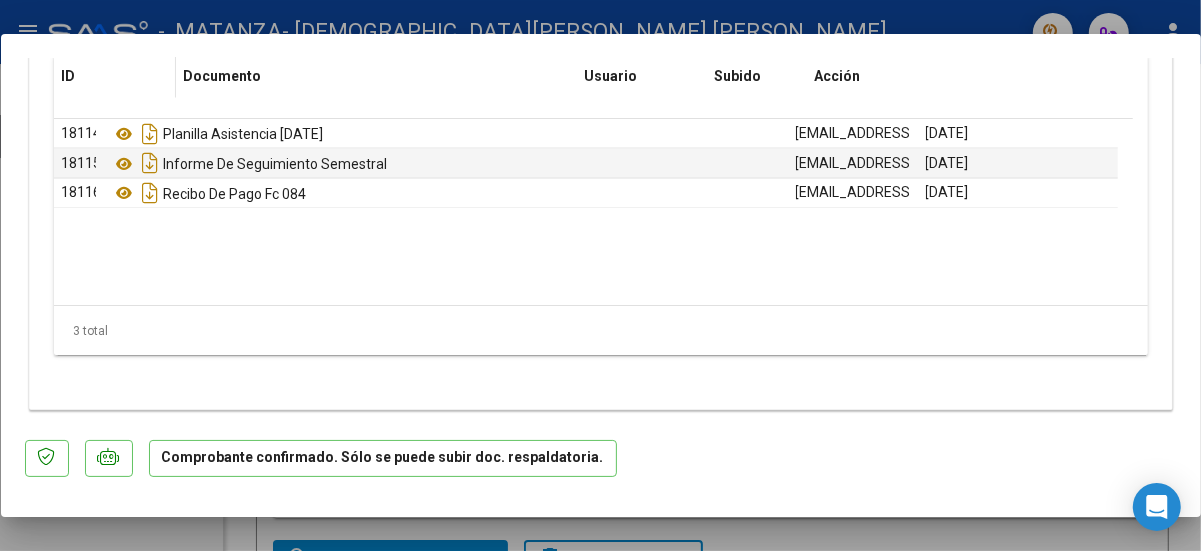 drag, startPoint x: 98, startPoint y: 68, endPoint x: 170, endPoint y: 74, distance: 72.249565 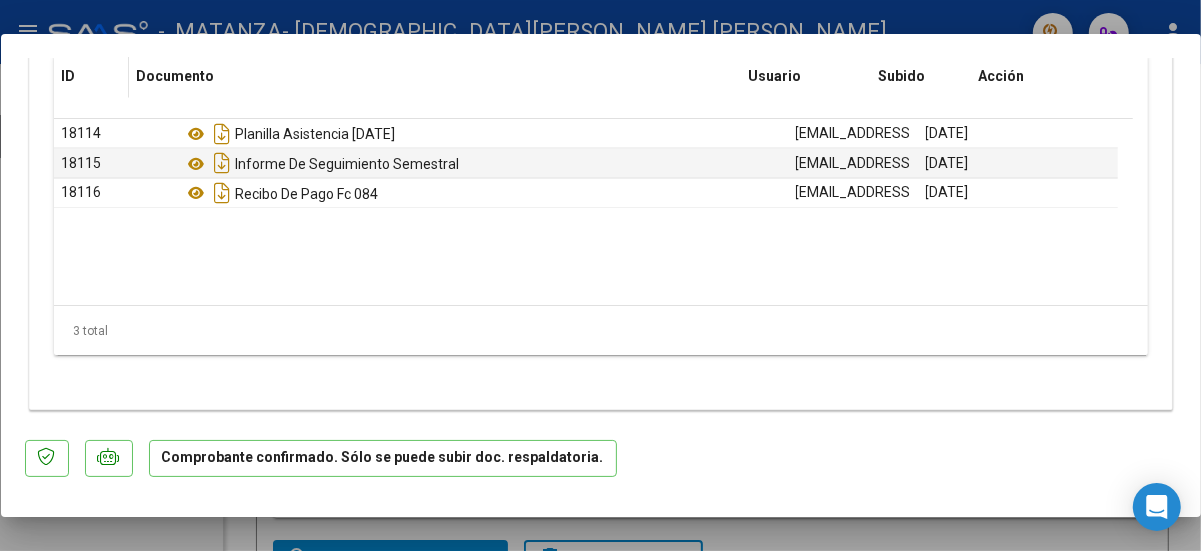 drag, startPoint x: 169, startPoint y: 66, endPoint x: 122, endPoint y: 74, distance: 47.67599 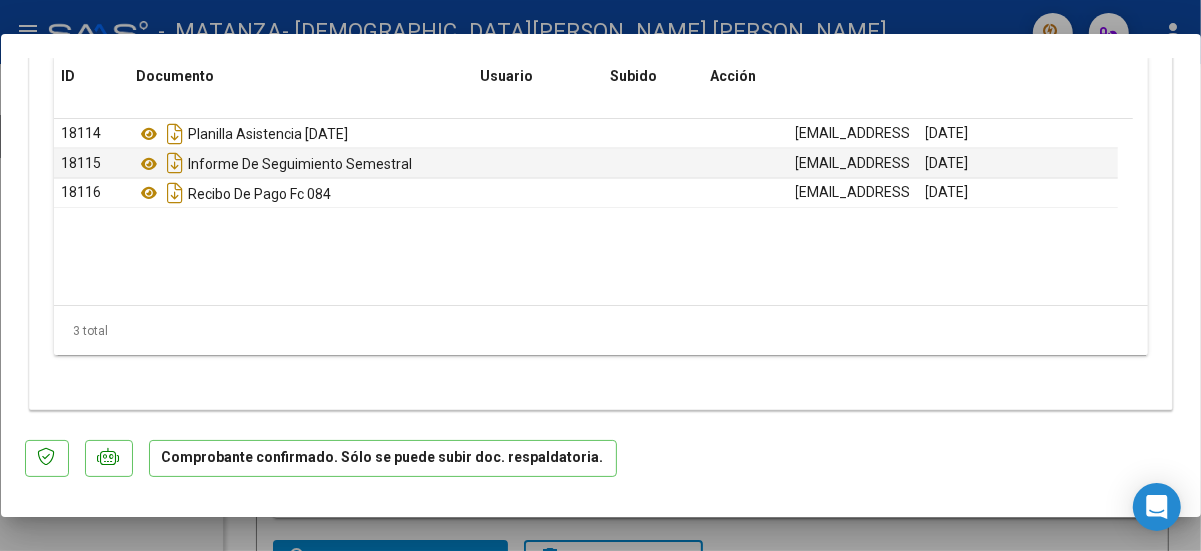 drag, startPoint x: 782, startPoint y: 71, endPoint x: 467, endPoint y: 99, distance: 316.242 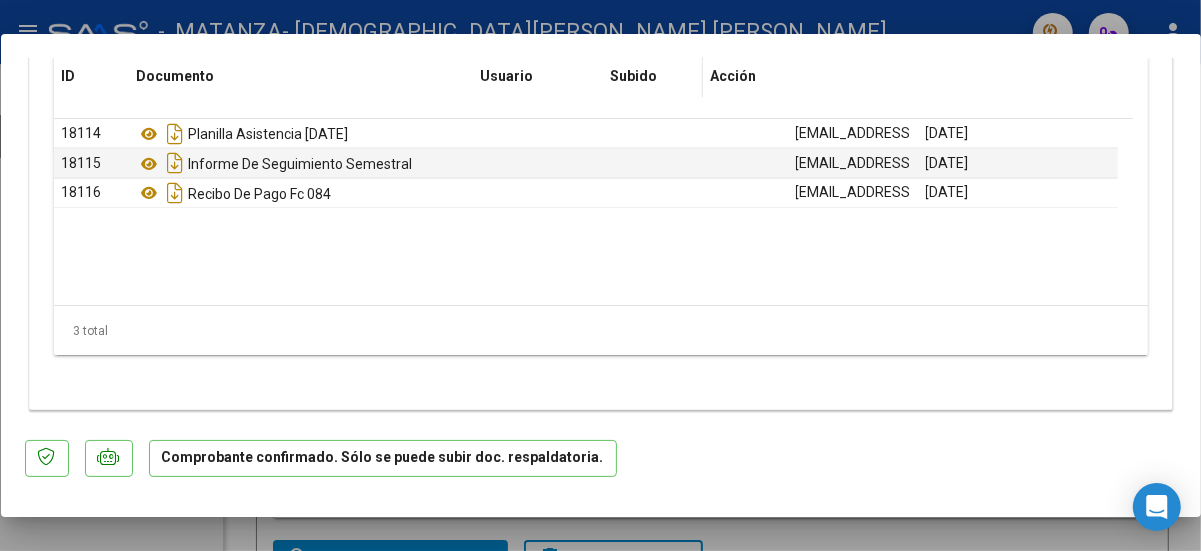 click on "Subido" at bounding box center (634, 76) 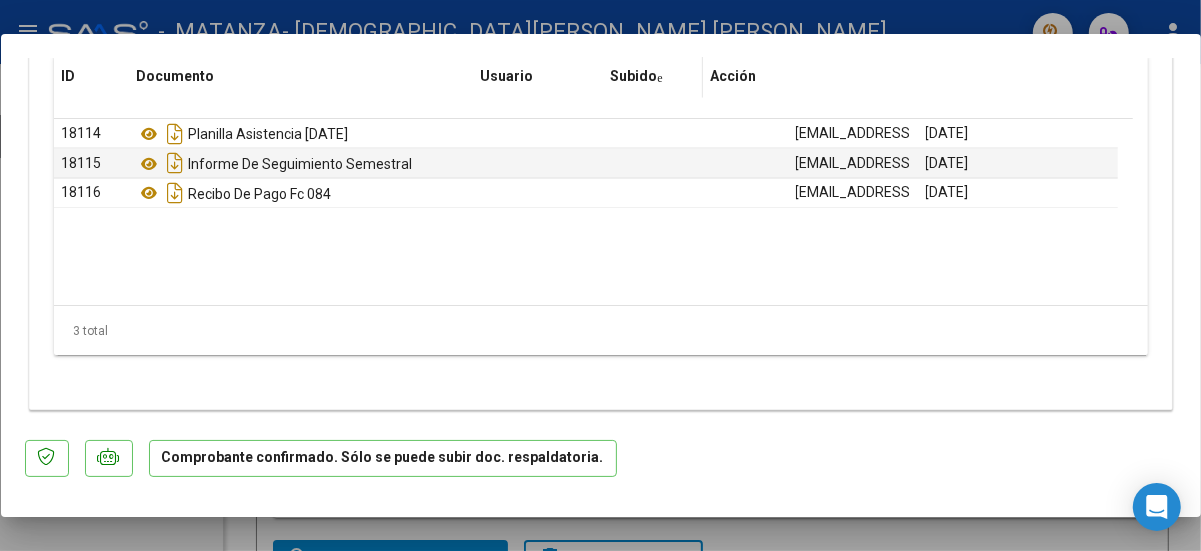 click at bounding box center [660, 78] 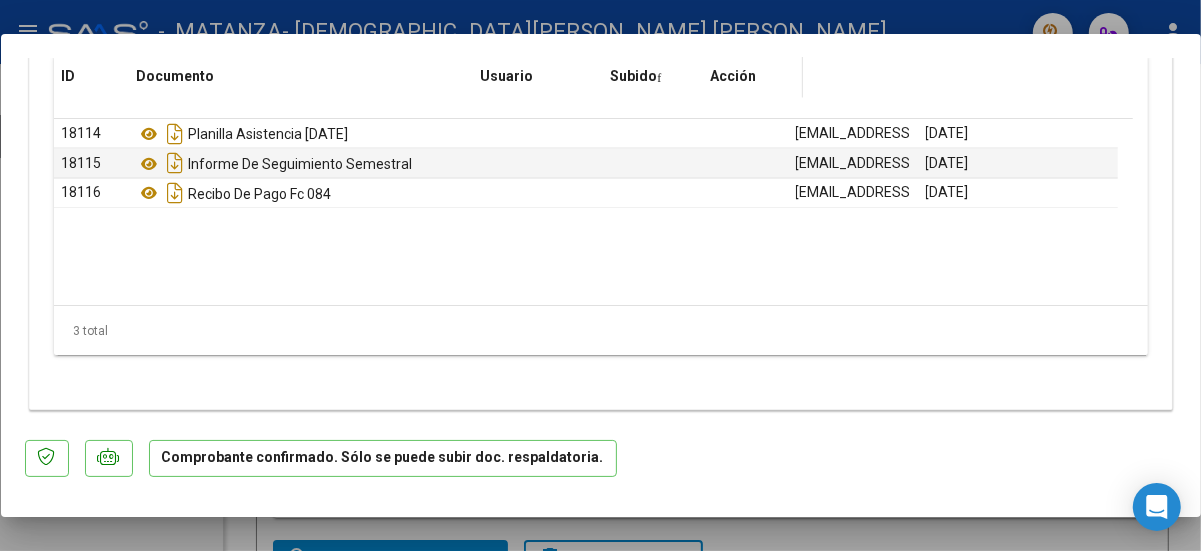 click on "Acción" at bounding box center [734, 76] 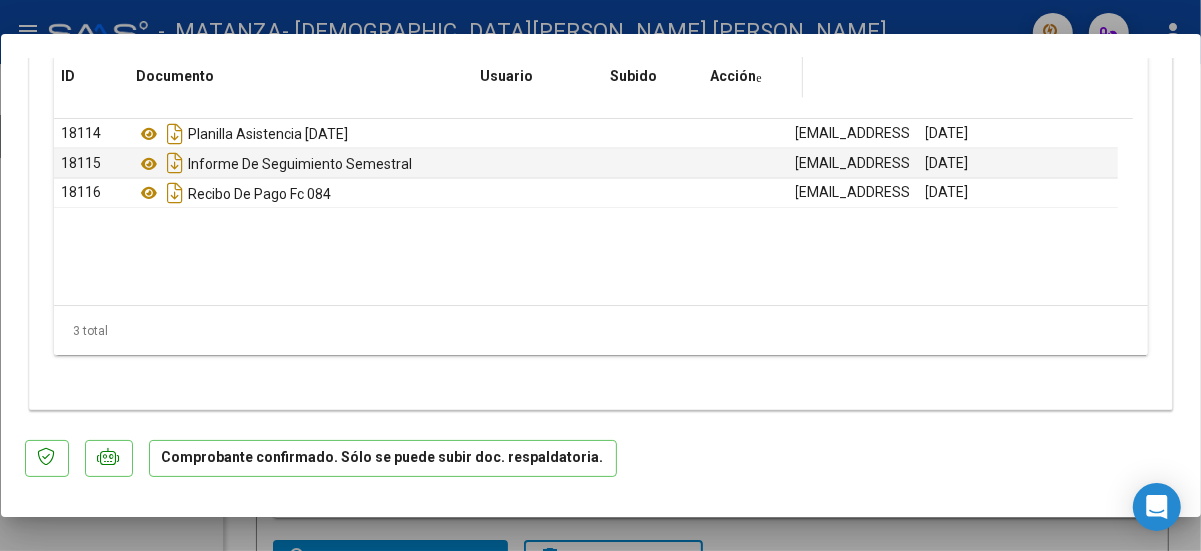 click on "Acción" at bounding box center [734, 76] 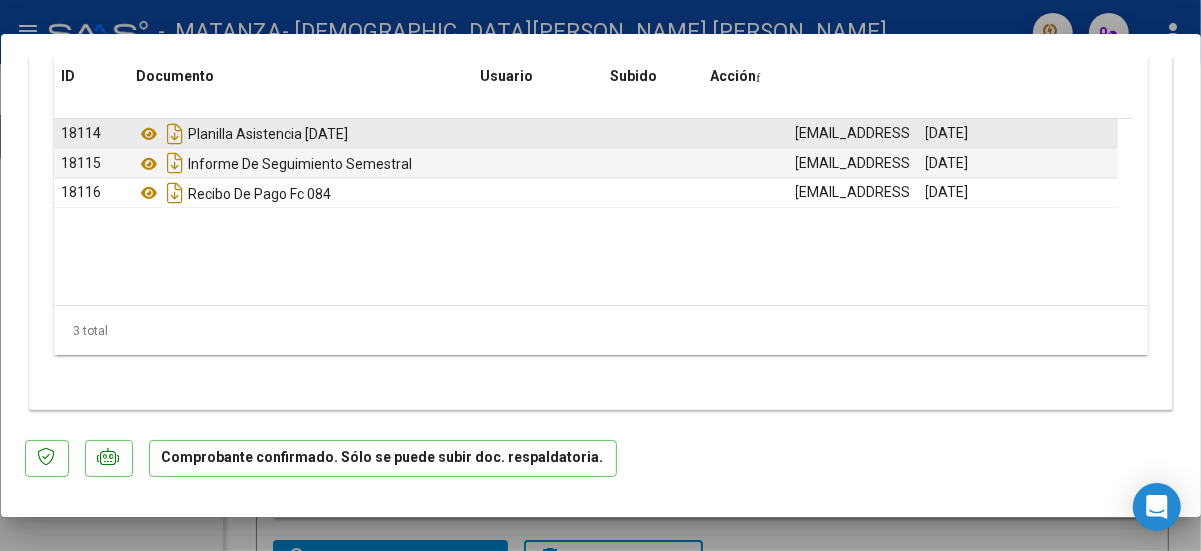 click on "[EMAIL_ADDRESS][DOMAIN_NAME] - [PERSON_NAME]" 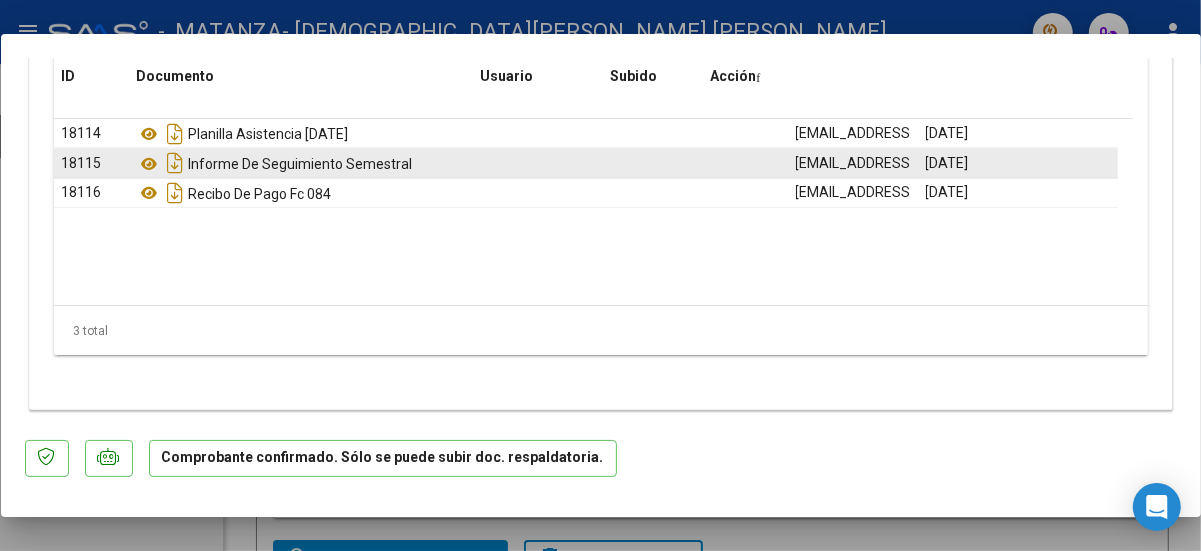 drag, startPoint x: 1111, startPoint y: 131, endPoint x: 771, endPoint y: 168, distance: 342.00732 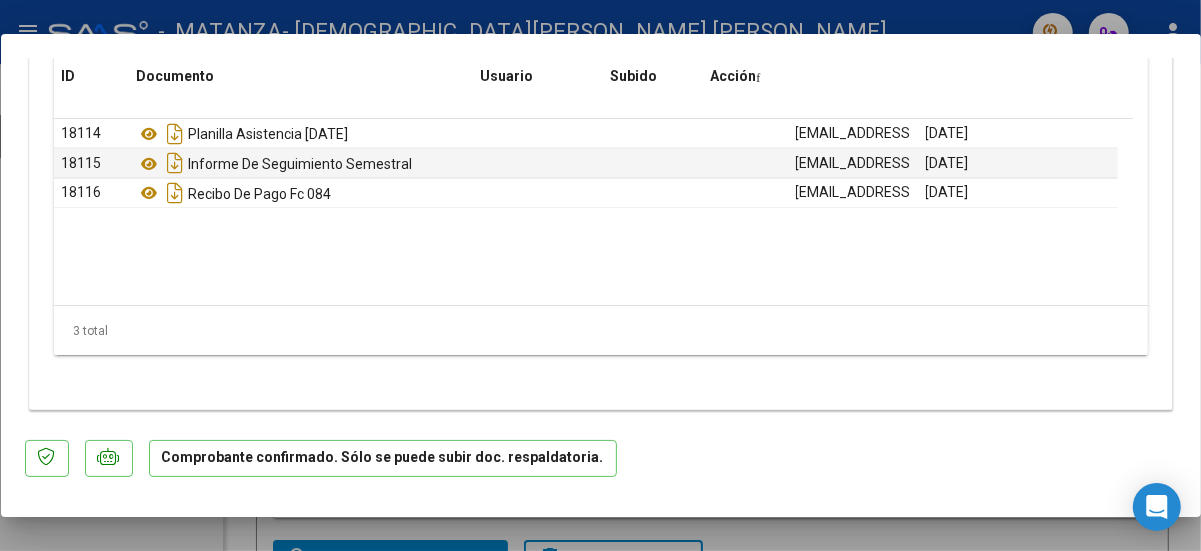 click on "3 total" 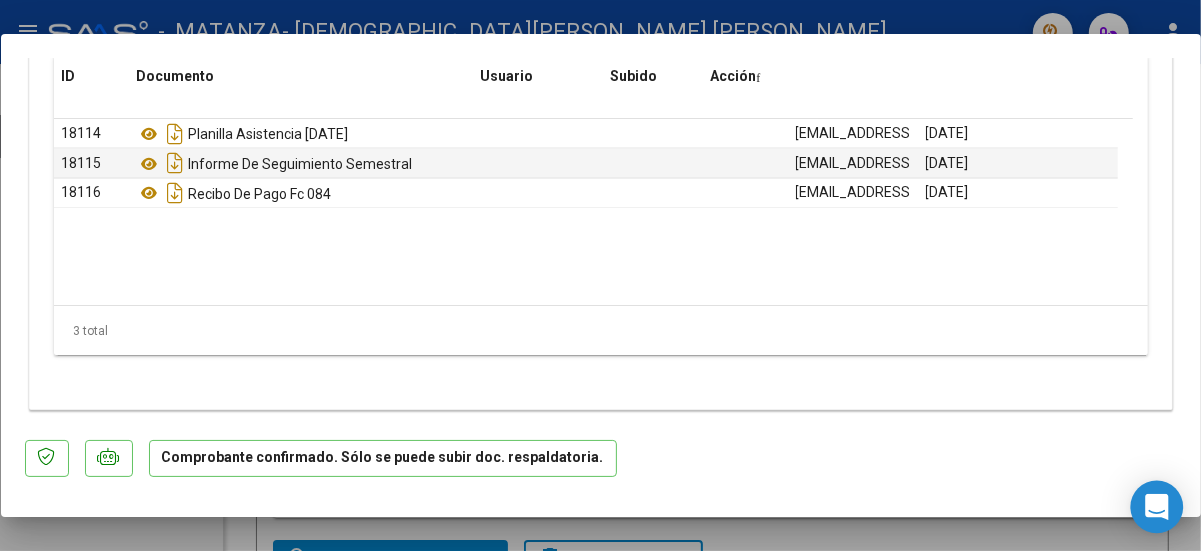 click 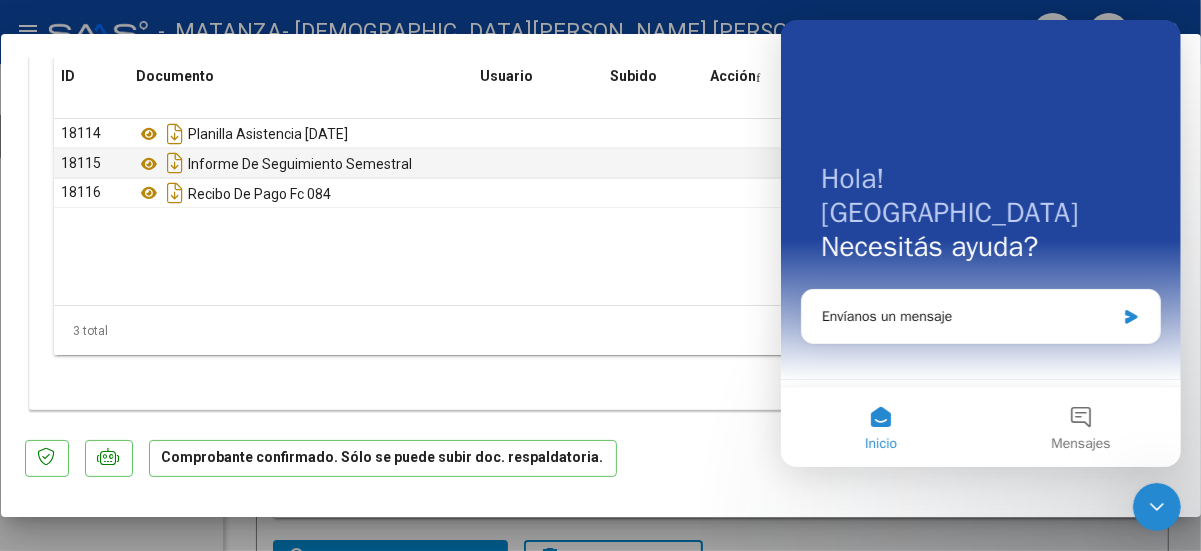 scroll, scrollTop: 0, scrollLeft: 0, axis: both 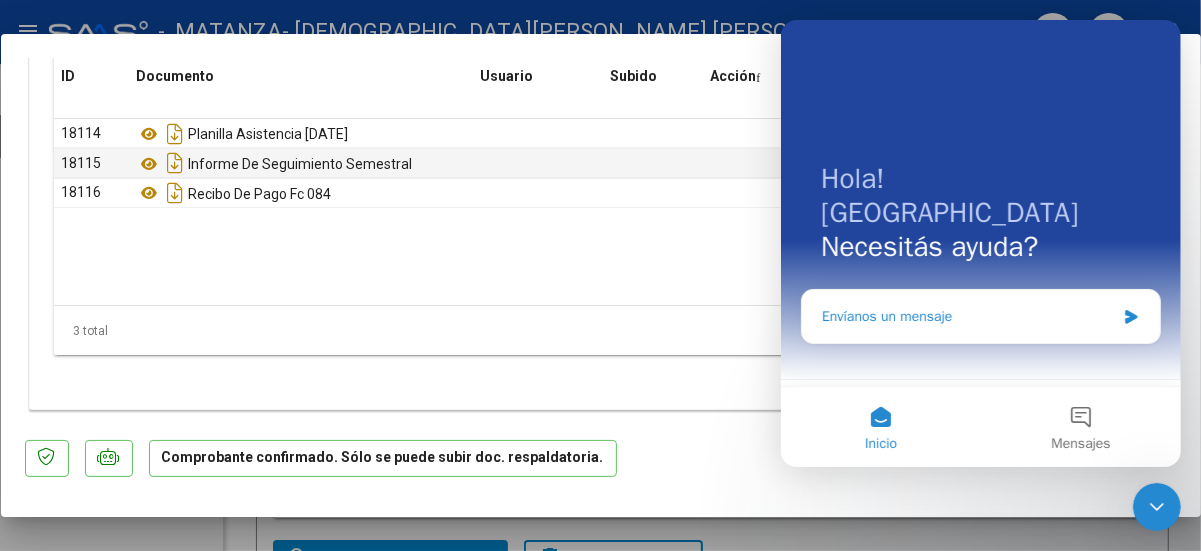 click on "Envíanos un mensaje" at bounding box center [967, 316] 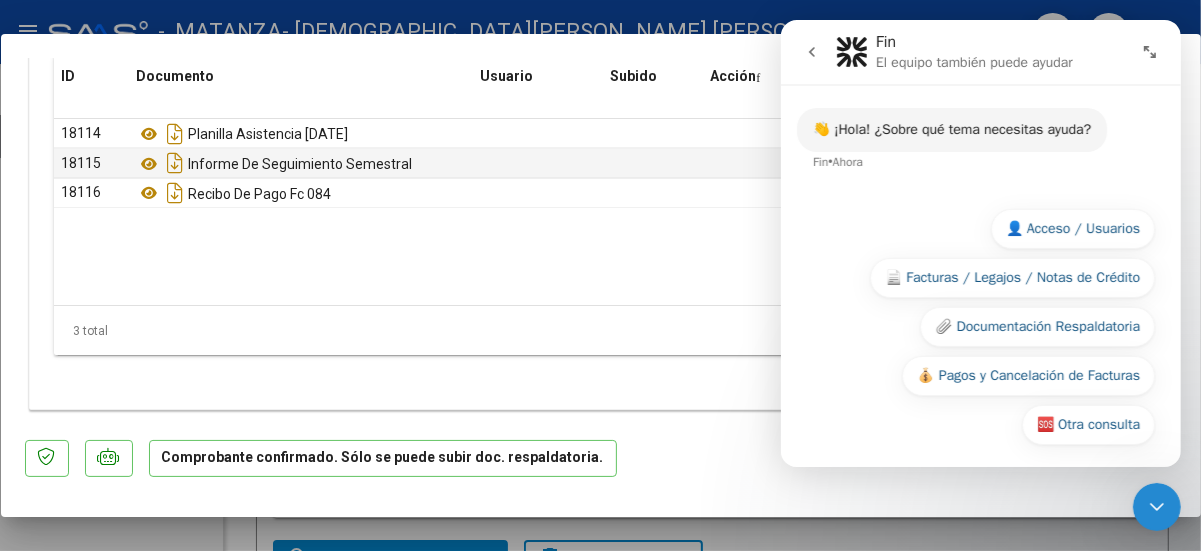 scroll, scrollTop: 67, scrollLeft: 0, axis: vertical 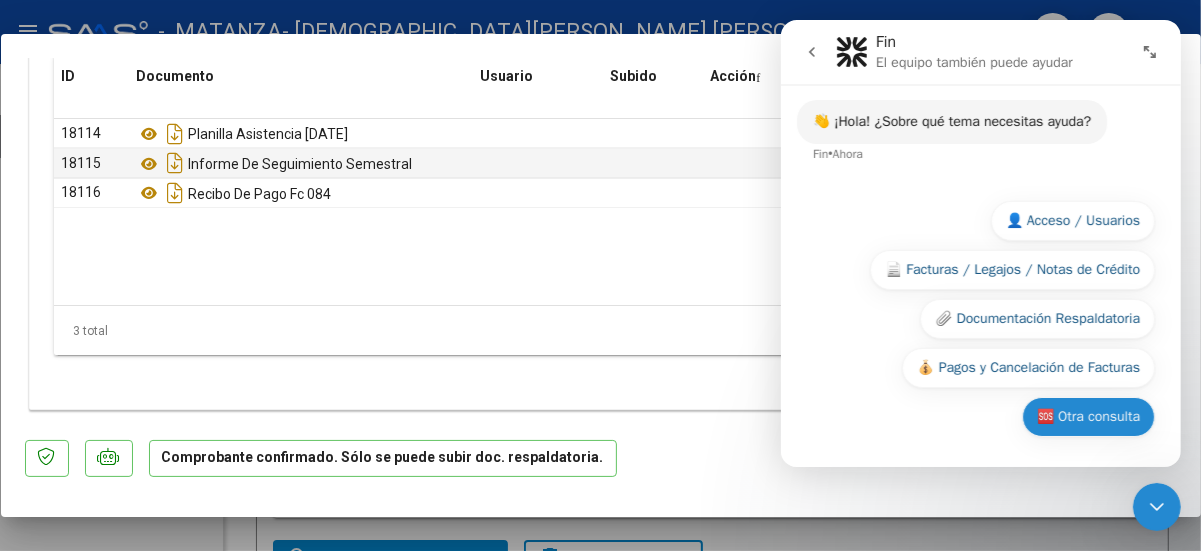 click on "🆘 Otra consulta" at bounding box center [1087, 417] 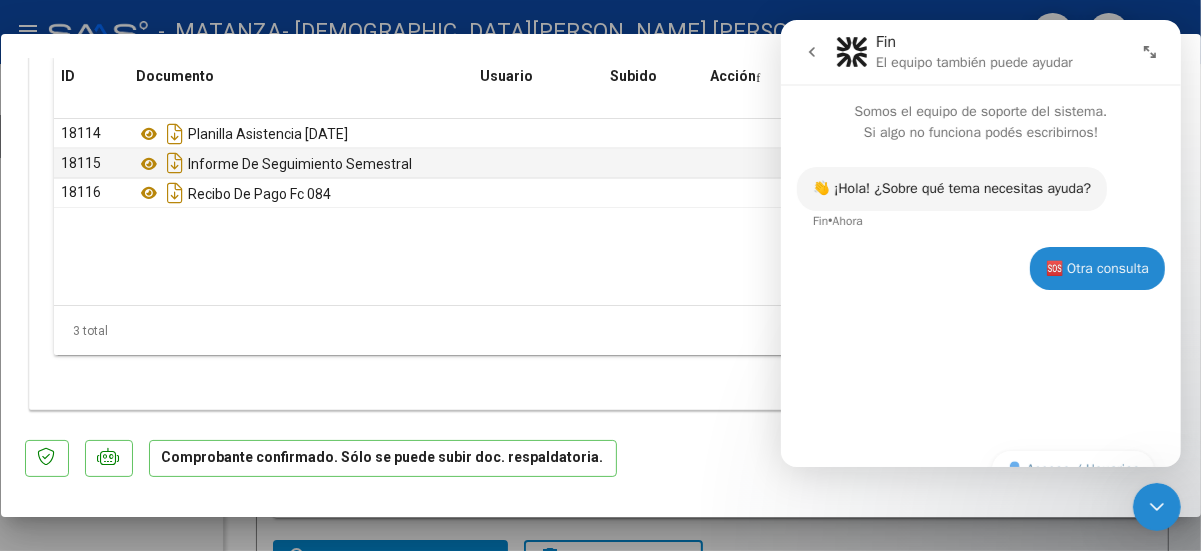 scroll, scrollTop: 0, scrollLeft: 0, axis: both 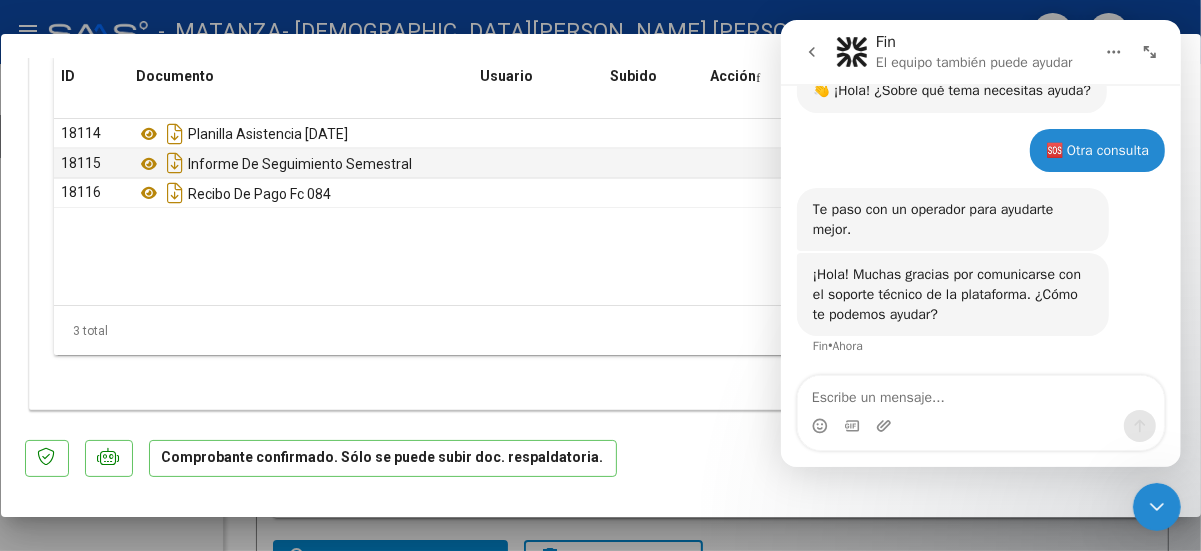 click at bounding box center (980, 393) 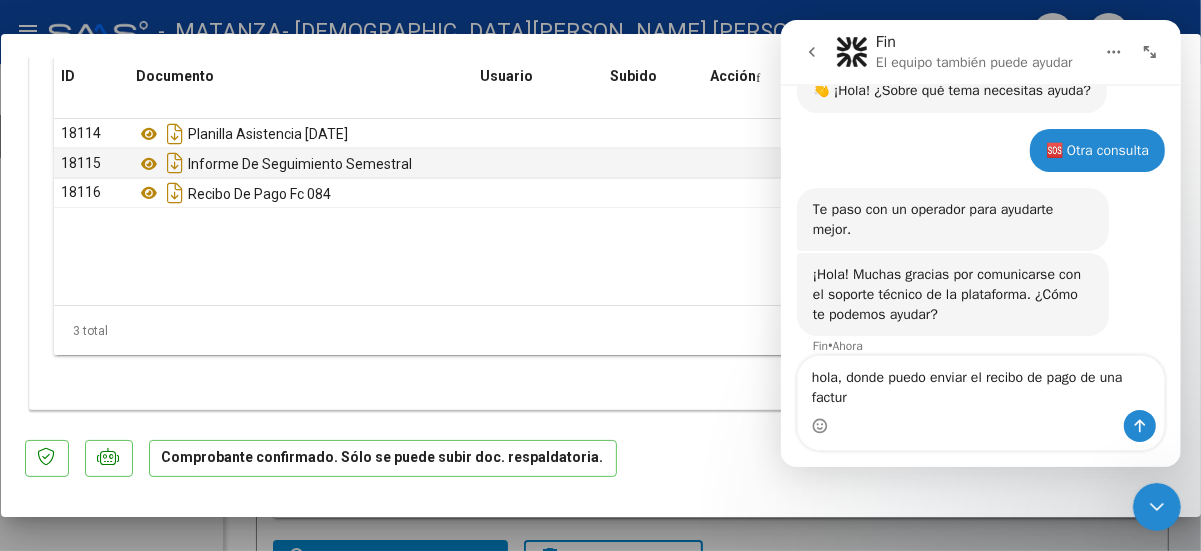 scroll, scrollTop: 118, scrollLeft: 0, axis: vertical 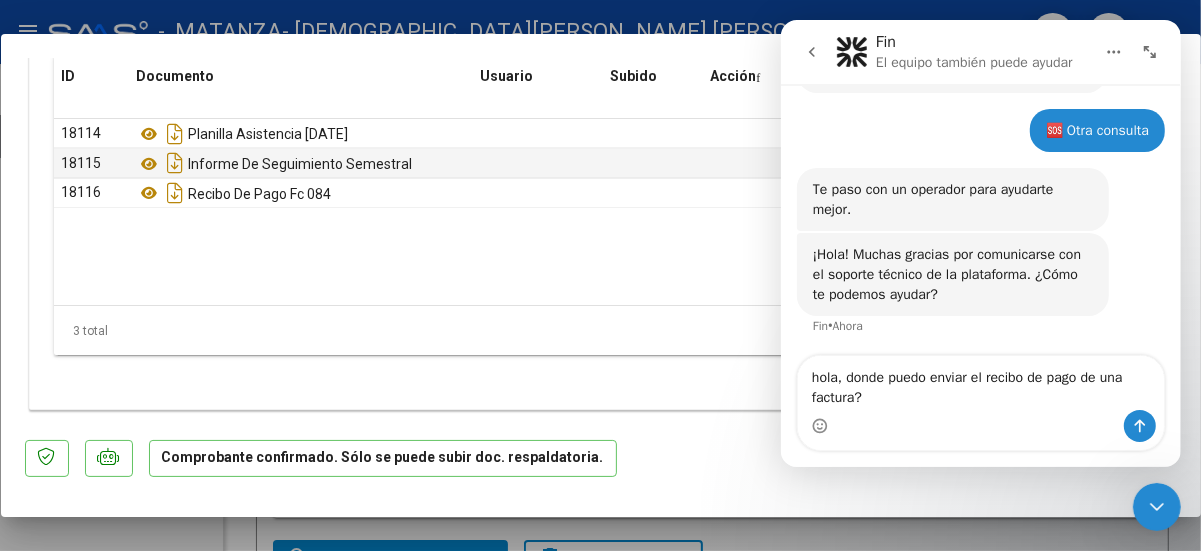 type on "hola, donde puedo enviar el recibo de pago de una factura?" 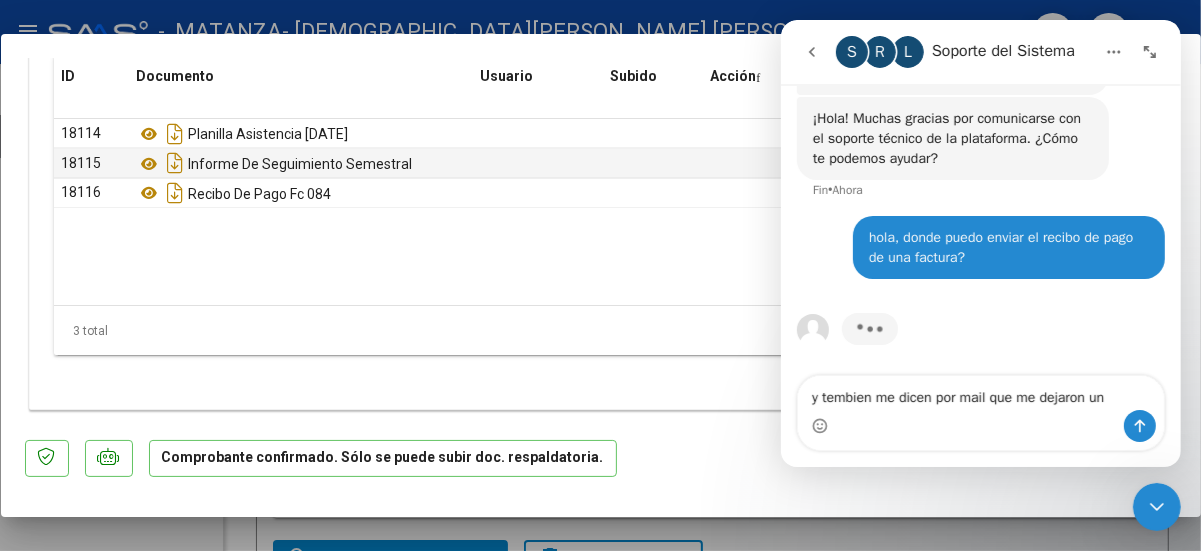 scroll, scrollTop: 274, scrollLeft: 0, axis: vertical 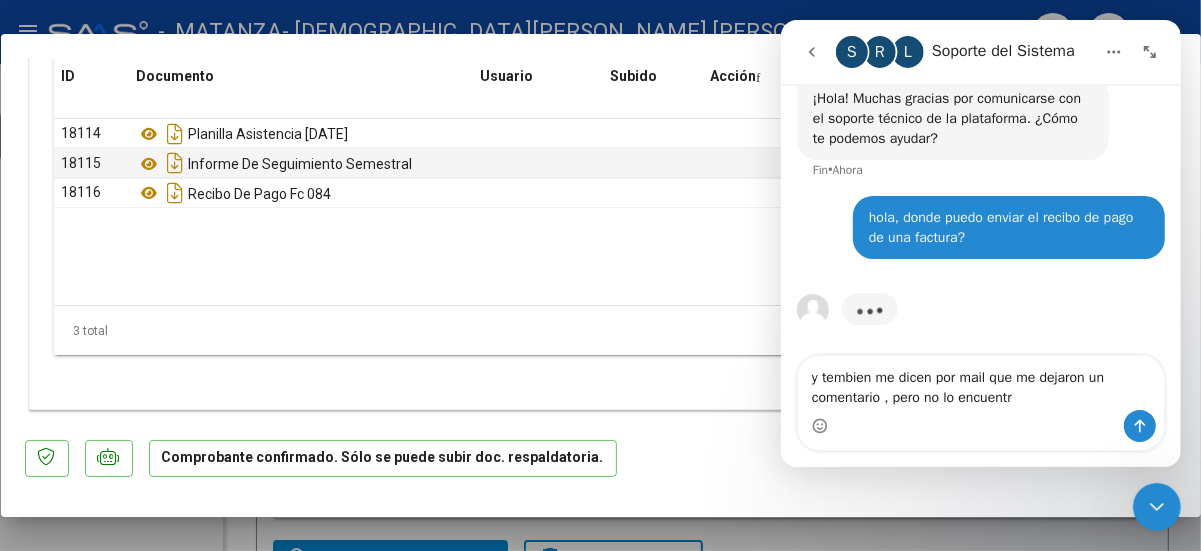 type on "y tembien me dicen por mail que me dejaron un comentario , pero no lo encuentro" 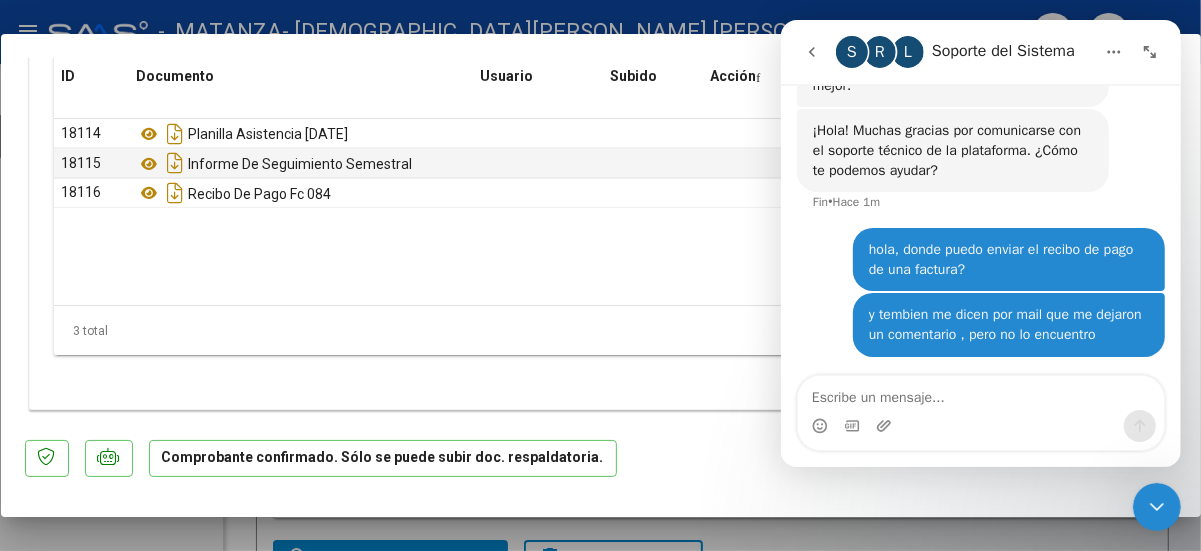 scroll, scrollTop: 319, scrollLeft: 0, axis: vertical 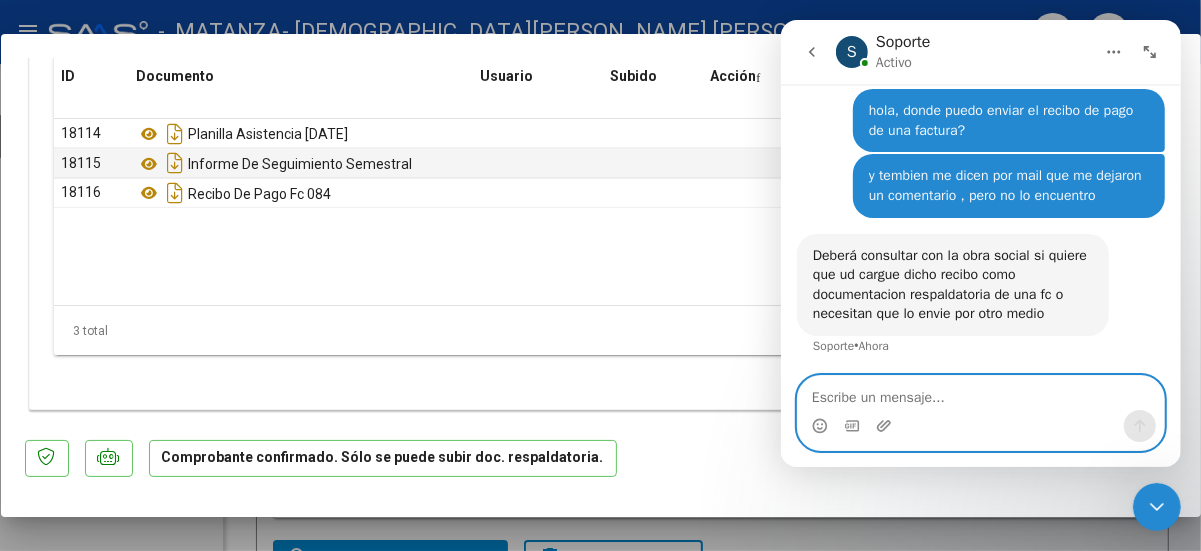 click at bounding box center (980, 393) 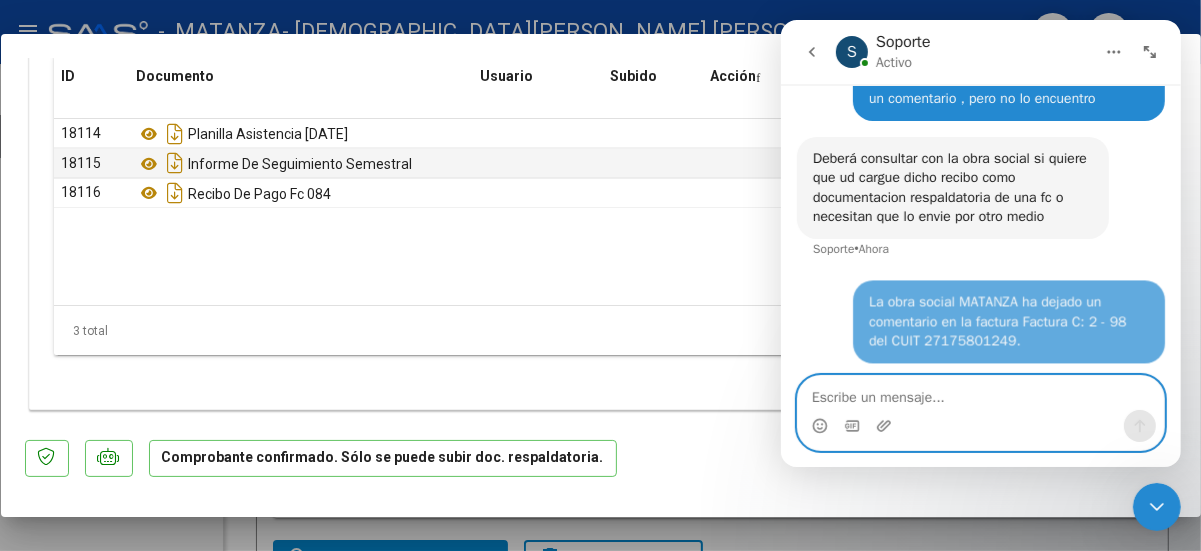 scroll, scrollTop: 536, scrollLeft: 0, axis: vertical 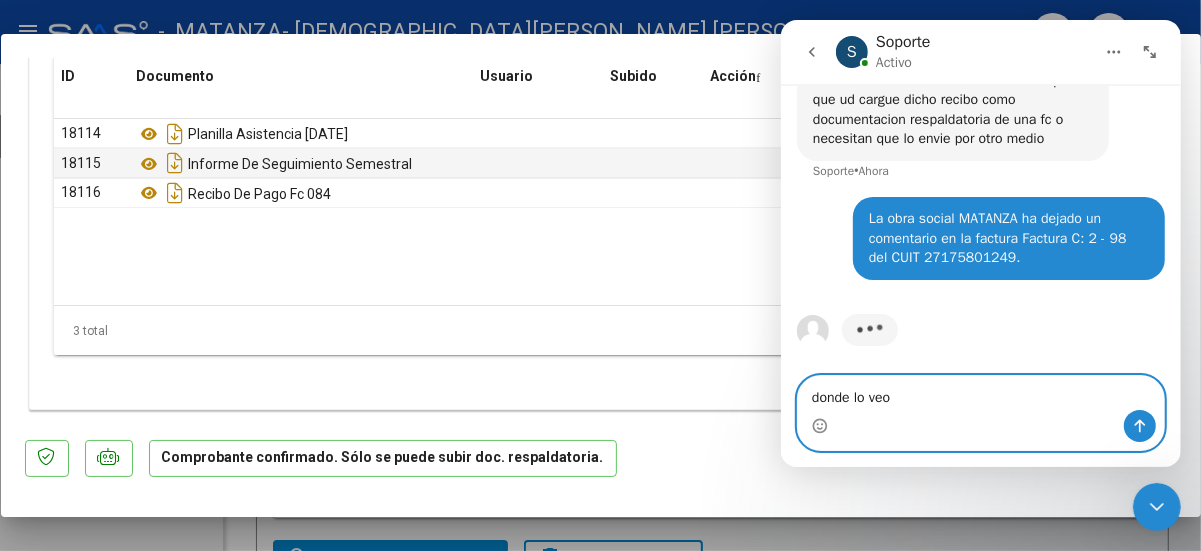 type on "donde lo veo?" 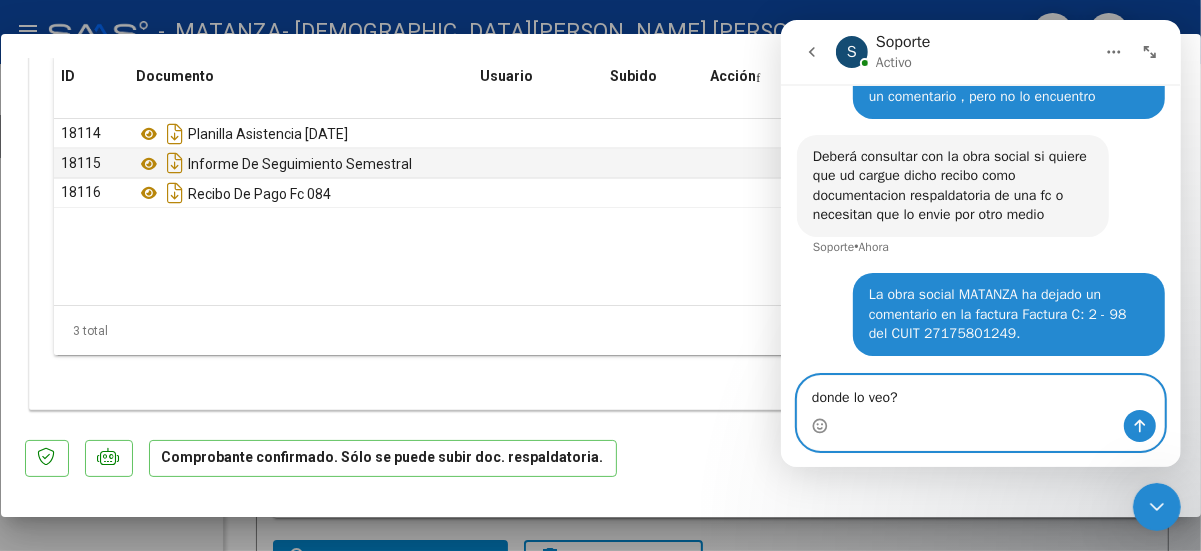 type 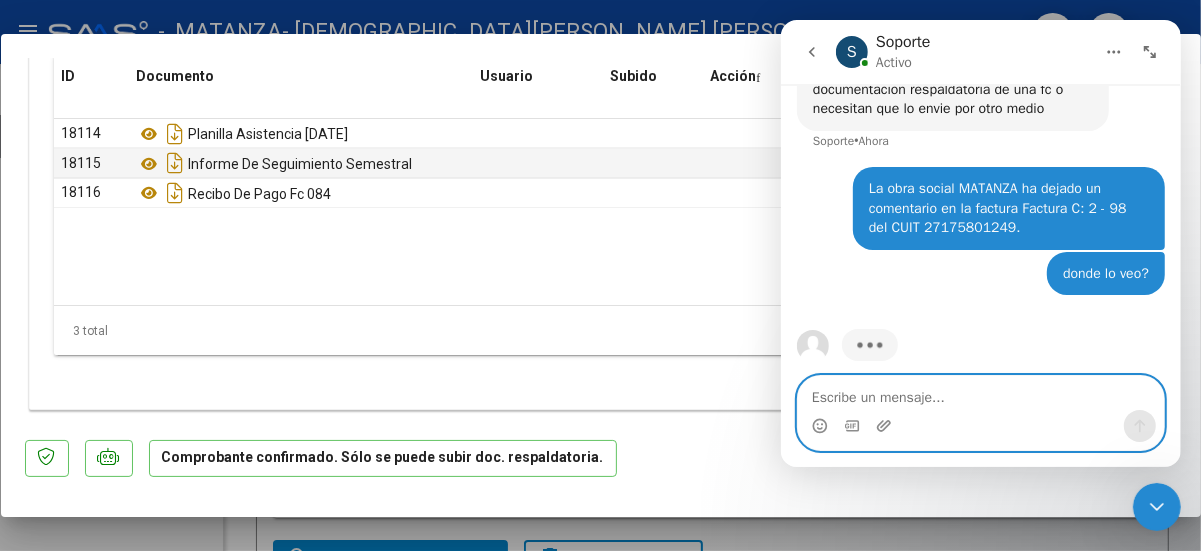 scroll, scrollTop: 582, scrollLeft: 0, axis: vertical 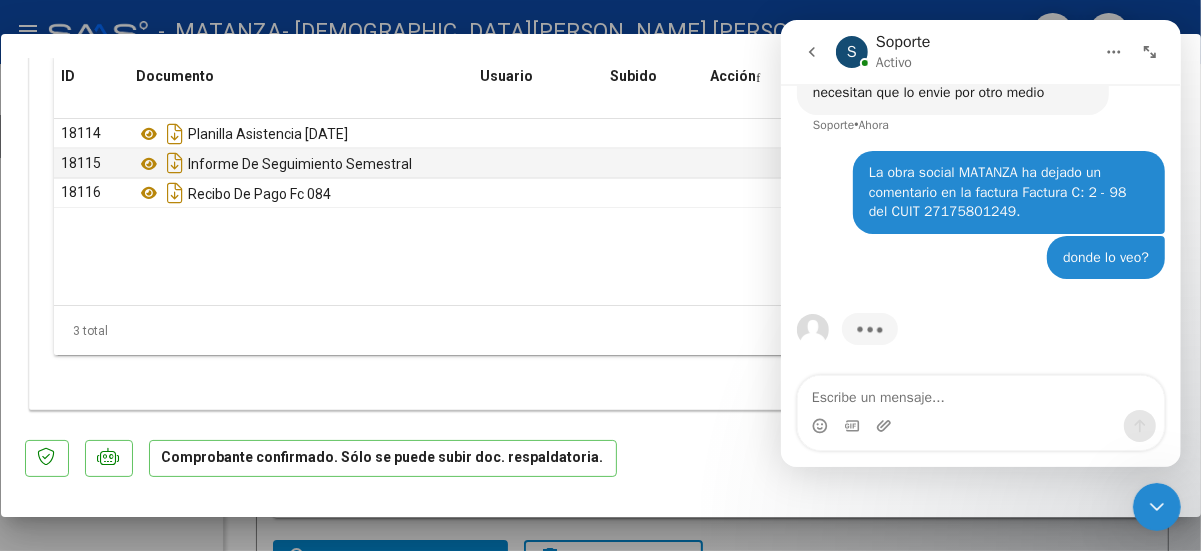 click on "18114  Planilla Asistencia [DATE]   [EMAIL_ADDRESS][DOMAIN_NAME] - [PERSON_NAME]   [DATE]  18115  Informe De Seguimiento Semestral   [EMAIL_ADDRESS][DOMAIN_NAME] - [PERSON_NAME]   [DATE]  18116  Recibo De Pago Fc 084   [EMAIL_ADDRESS][DOMAIN_NAME] - [PERSON_NAME]   [DATE]" 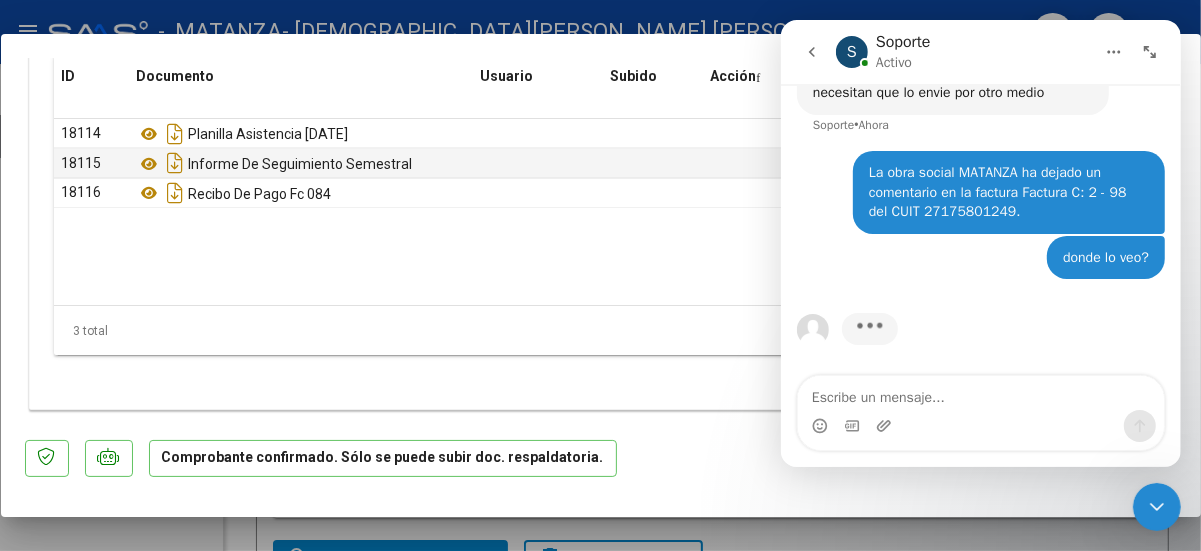 scroll, scrollTop: 505, scrollLeft: 0, axis: vertical 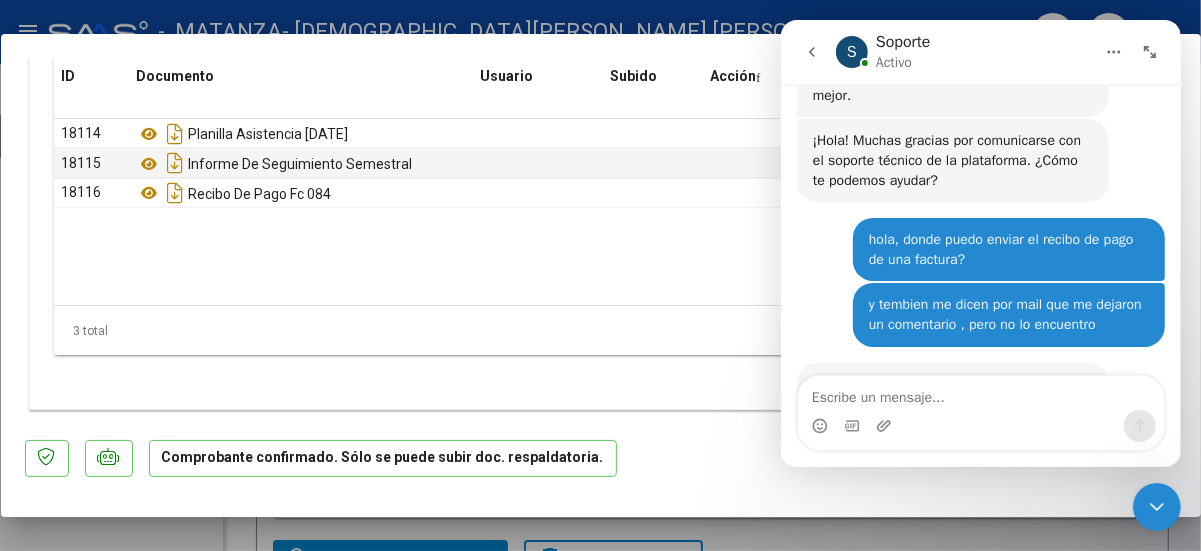 click at bounding box center [980, 413] 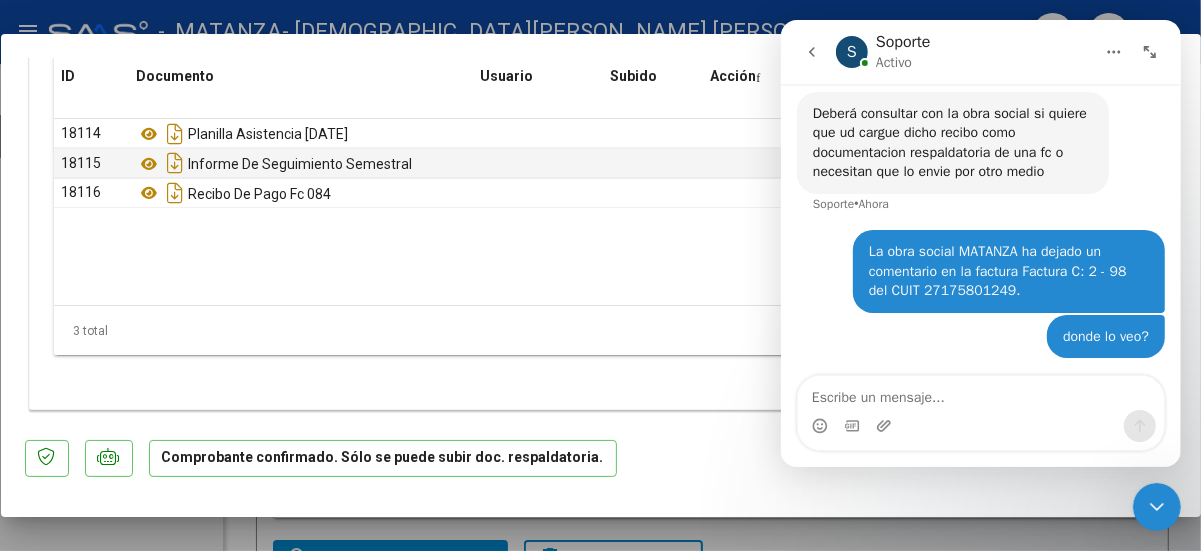 scroll, scrollTop: 505, scrollLeft: 0, axis: vertical 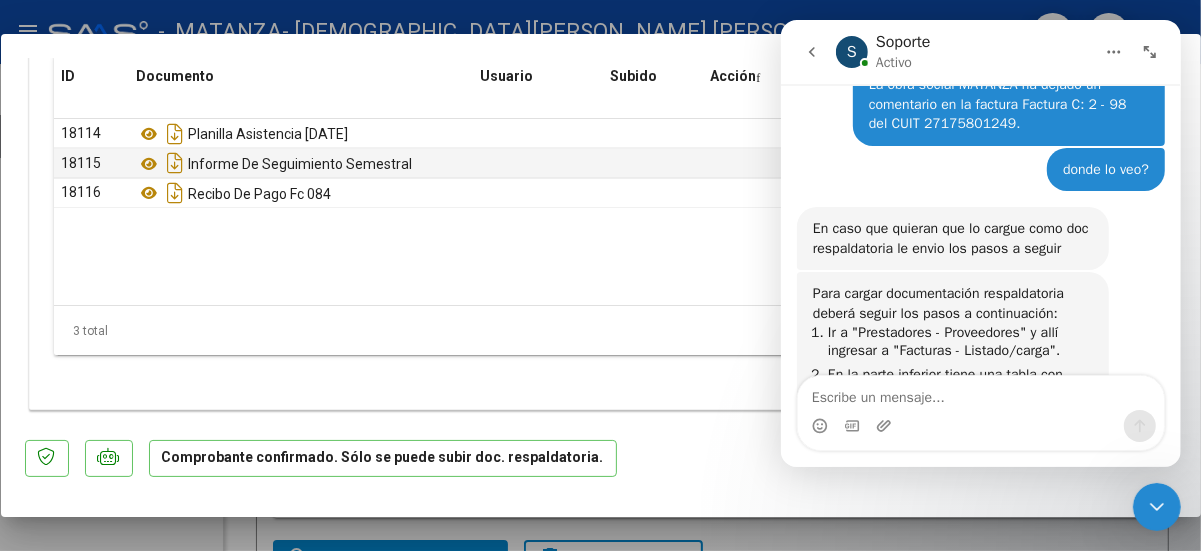 click on "Para cargar documentación respaldatoria deberá seguir los pasos a continuación: Ir a "Prestadores - Proveedores" y allí ingresar a "Facturas - Listado/carga".  En la parte inferior tiene una tabla con todas las facturas cargadas. Puede utilizar los filtros para ubicar la factura en cuestión en dicha tabla (tenga en cuenta que si el comprobante ya se encuentra confirmado deberá modificar el filtro "Confirmadas" por "SI  o Todas" para poder visualizarla).  Una vez ubicada, deberá desplazar la flecha inferior hacia la derecha hasta la columna de "Doc respaldatoria".  Allí hace clic en el clip o el + (según el icono disponible en ese momento) y carga su documentación respaldatoria. Por último, hacer clic en Guardar. Soporte  •  Hace 3m" at bounding box center [980, 473] 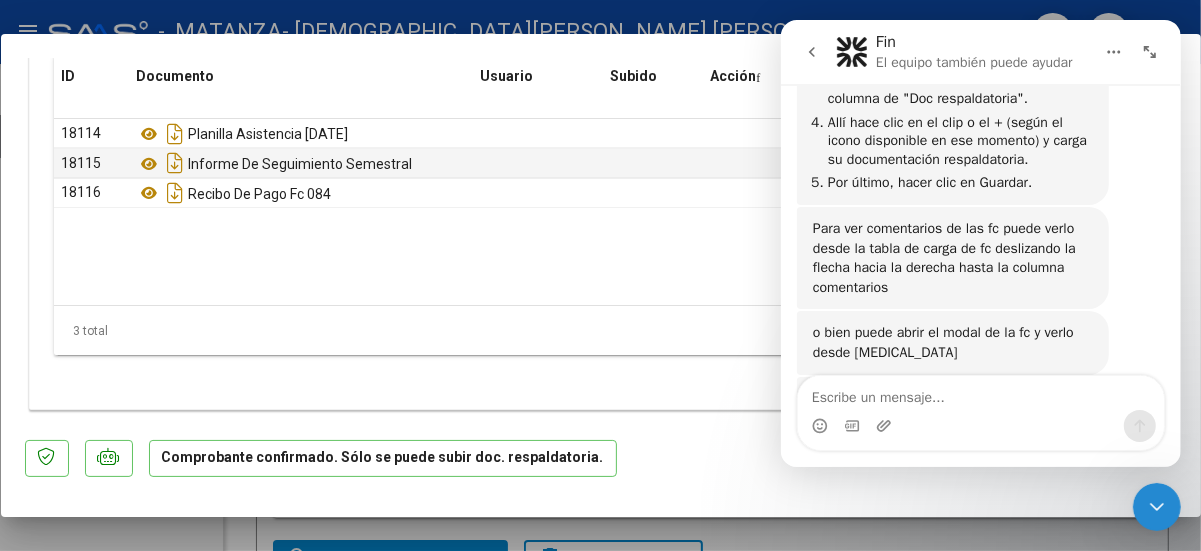 click at bounding box center [980, 413] 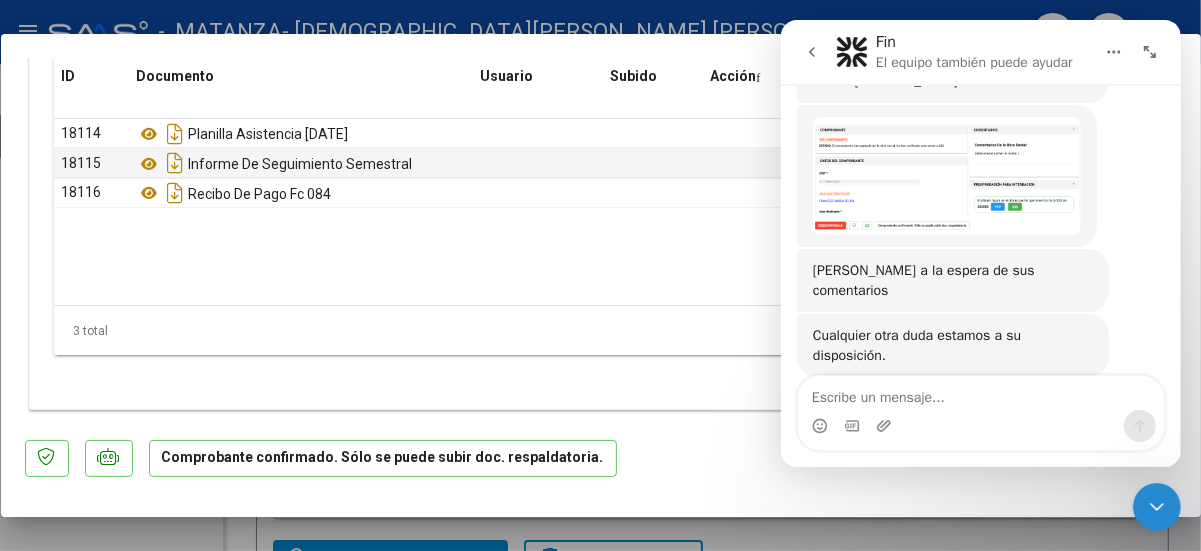 click at bounding box center [946, 176] 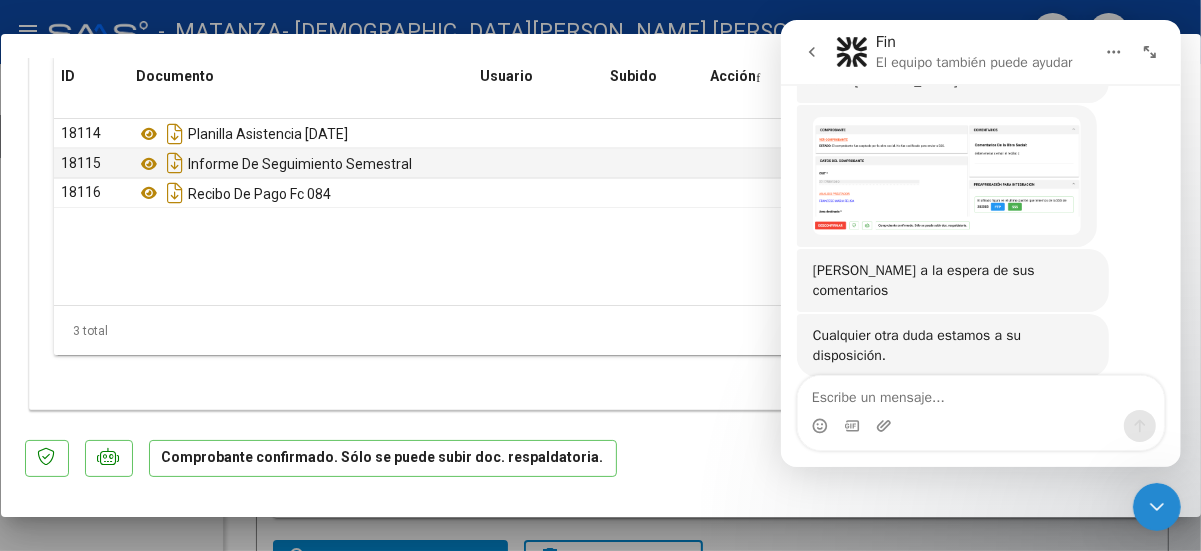 scroll, scrollTop: 0, scrollLeft: 0, axis: both 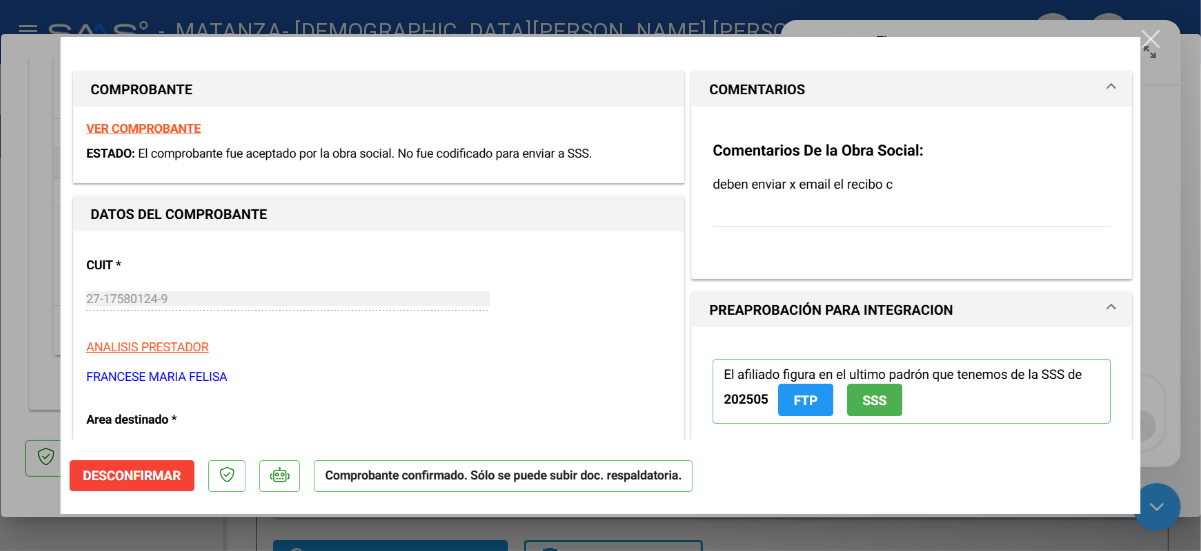 click at bounding box center (600, 276) 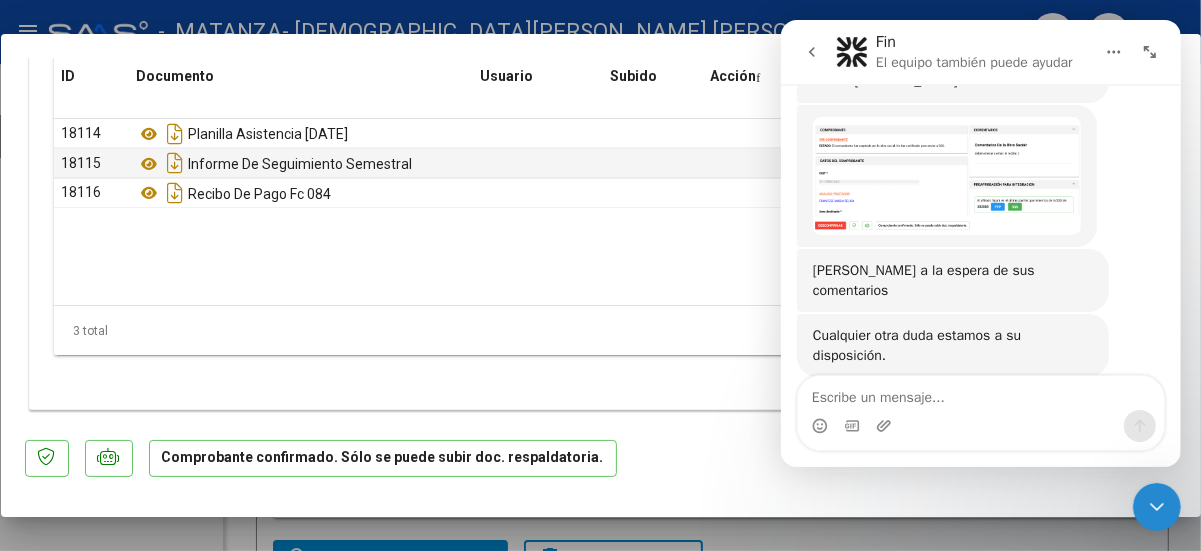 click on "Comprobante confirmado. Sólo se puede subir doc. respaldatoria." 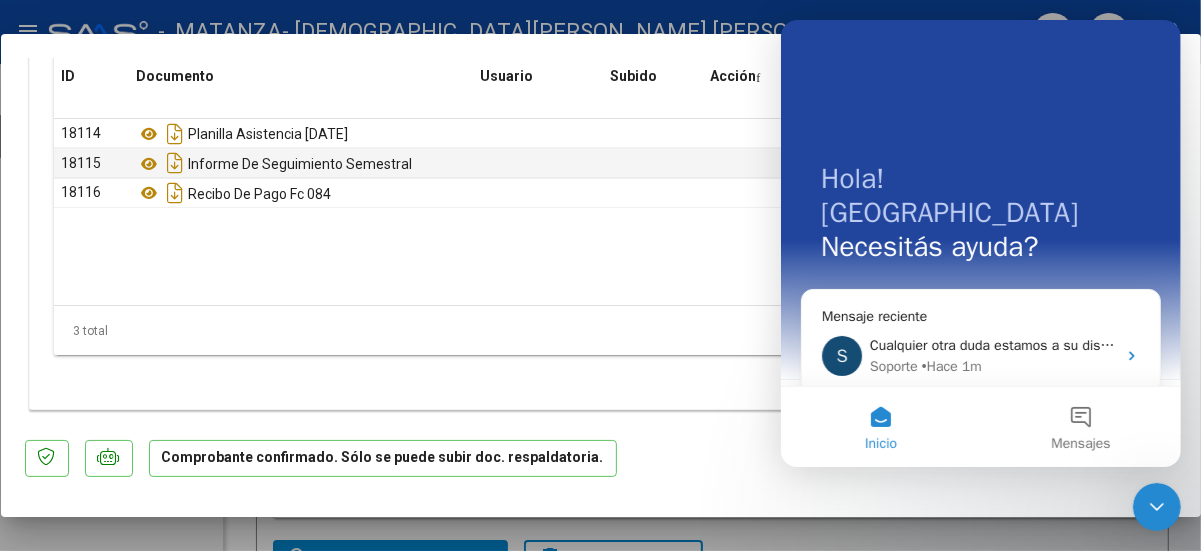 scroll, scrollTop: 0, scrollLeft: 0, axis: both 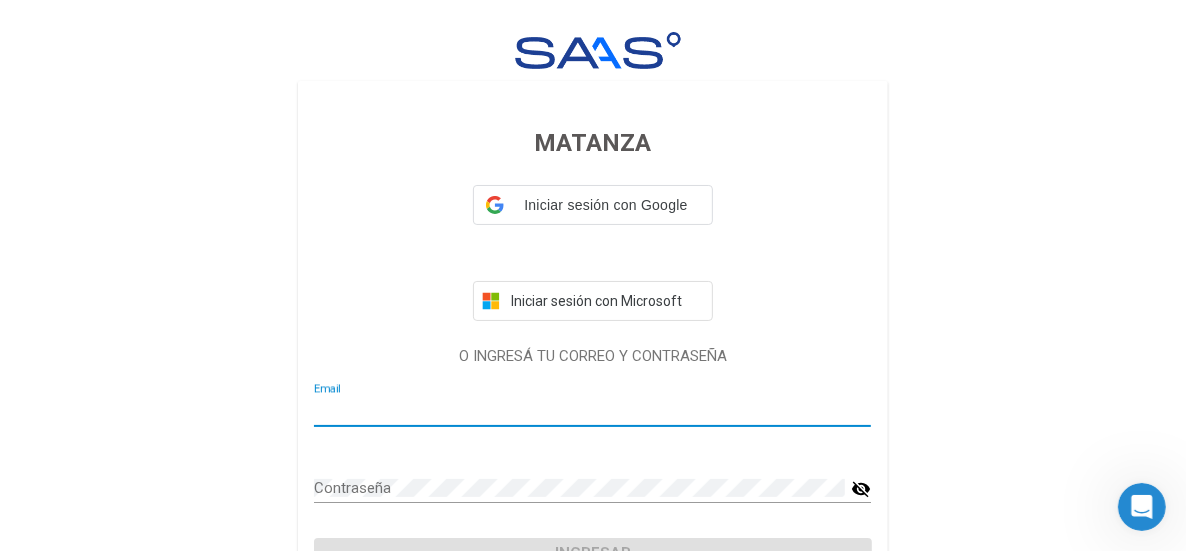 type on "[EMAIL_ADDRESS][DOMAIN_NAME]" 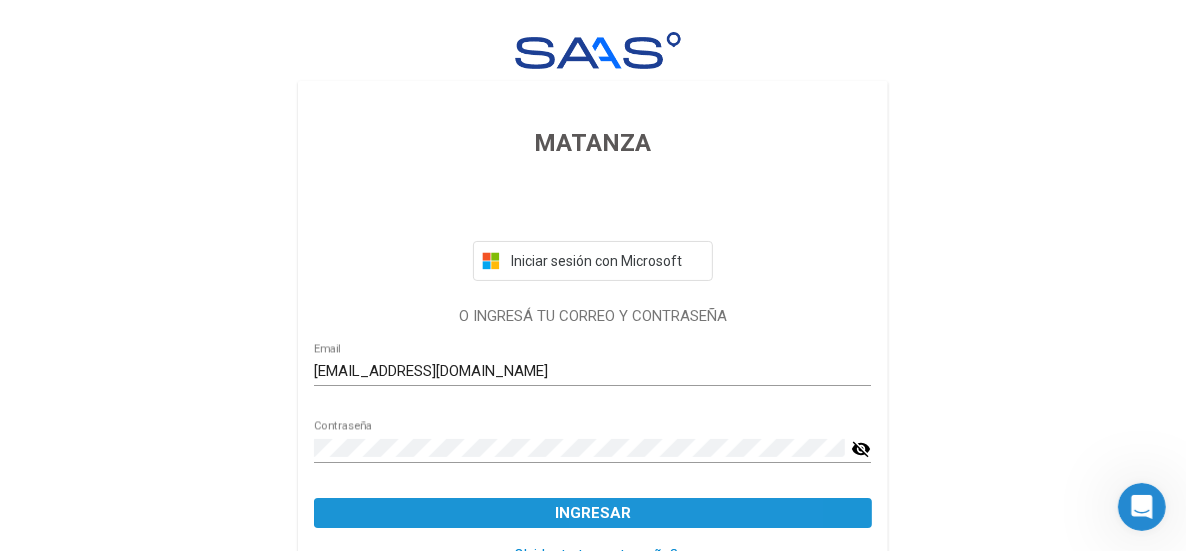 click on "Ingresar" 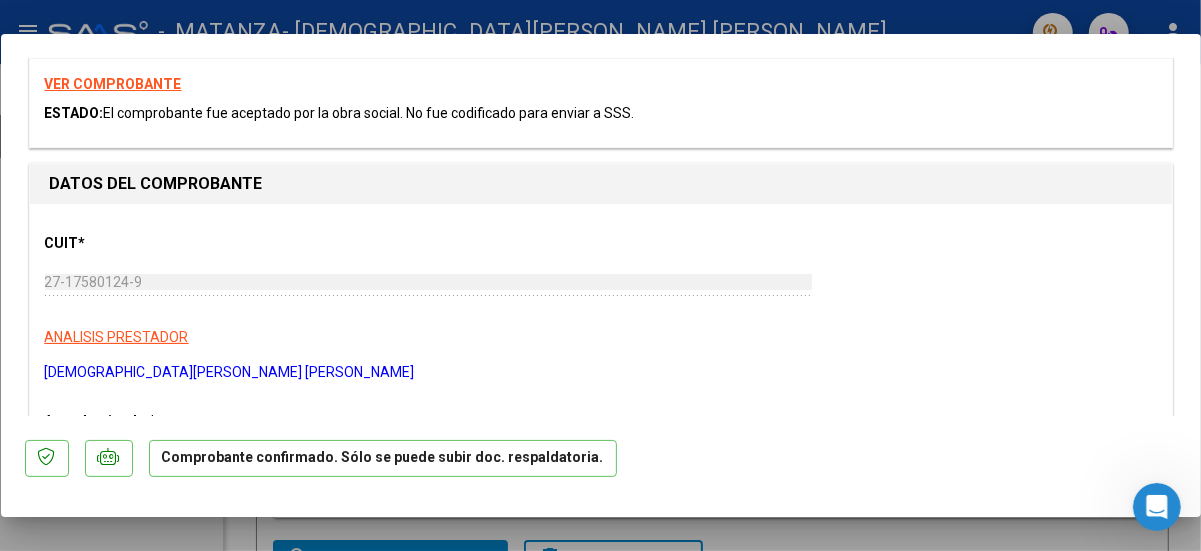 scroll, scrollTop: 0, scrollLeft: 0, axis: both 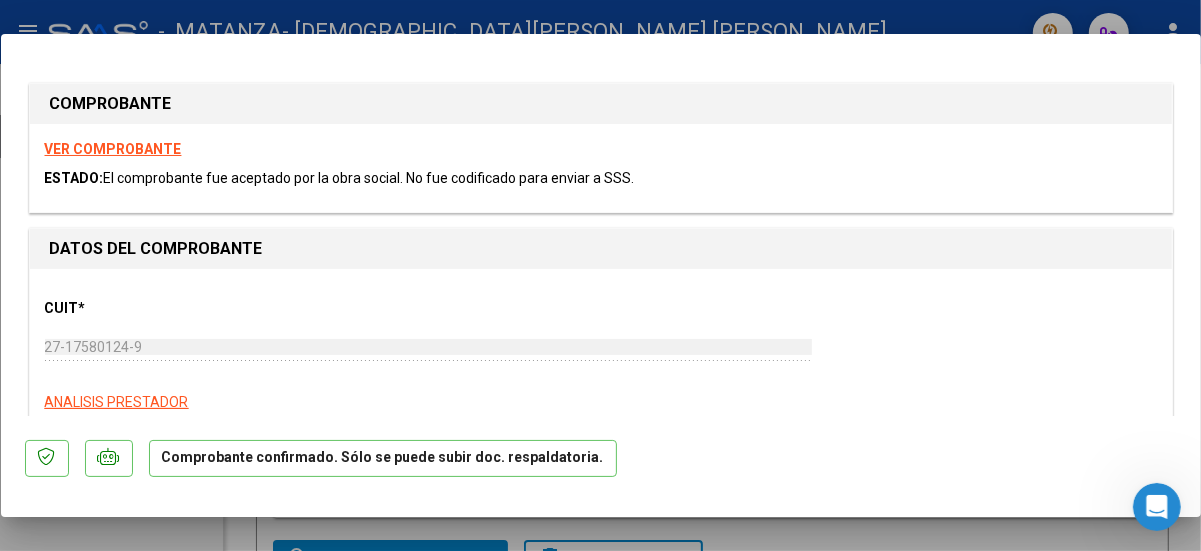 click on "COMPROBANTE VER COMPROBANTE       ESTADO:   El comprobante fue aceptado por la obra social. No fue codificado para enviar a SSS.  DATOS DEL COMPROBANTE CUIT  *   27-17580124-9 Ingresar CUIT  ANALISIS PRESTADOR  [DEMOGRAPHIC_DATA][PERSON_NAME] [PERSON_NAME]  Area destinado * Integración Seleccionar Area Período de Prestación (sólo integración):  202506  Comprobante Tipo * Factura C Seleccionar Tipo Punto de Venta  *   2 Ingresar el Nro.  Número  *   98 Ingresar el Nro.  Monto  *   $ 49.482,44 Ingresar el [GEOGRAPHIC_DATA].  *   [DATE] Ingresar la fecha  CAE / CAEA (no ingrese CAI)    75279261348447 Ingresar el CAE o CAEA (no ingrese CAI)  Fecha de Vencimiento    Ingresar la fecha  Ref. Externa    Ingresar la ref.  N° Liquidación    Ingresar el N° Liquidación  COMENTARIOS Comentarios De la Obra Social: deben enviar x email el recibo c PREAPROBACIÓN PARA INTEGRACION  El afiliado figura en el ultimo padrón que tenemos de la SSS de  202505     FTP SSS  Legajo preaprobado para Período de Prestación:" at bounding box center (601, 275) 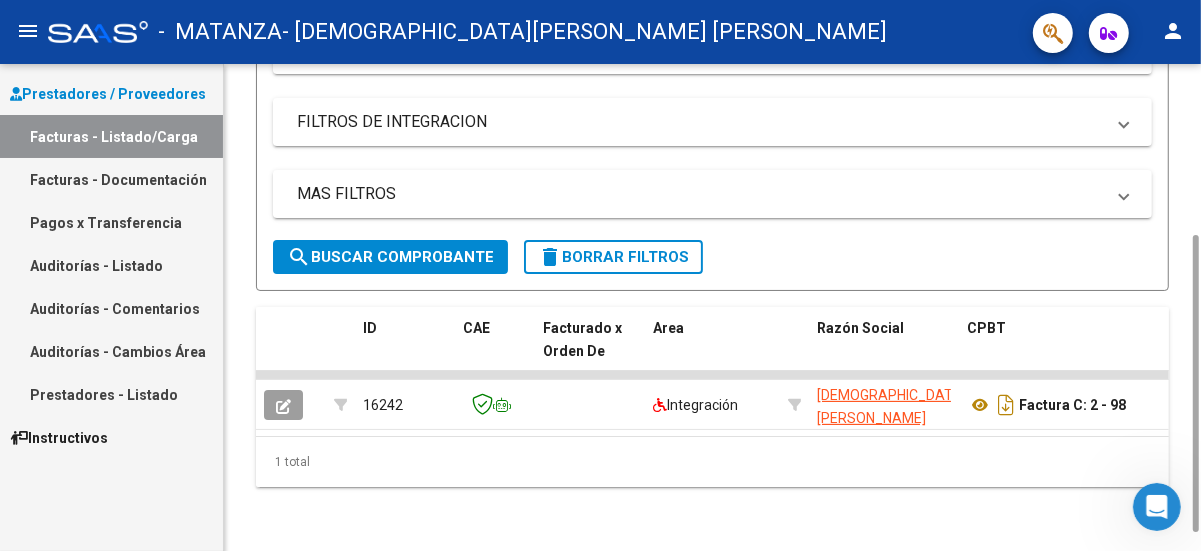 scroll, scrollTop: 310, scrollLeft: 0, axis: vertical 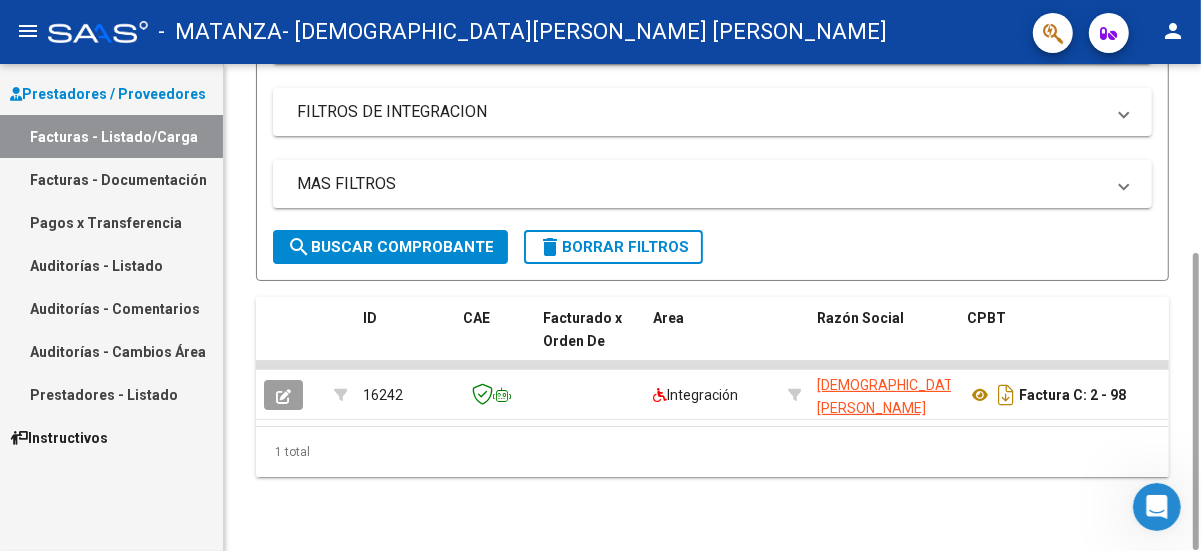 drag, startPoint x: 1194, startPoint y: 378, endPoint x: 1193, endPoint y: 587, distance: 209.0024 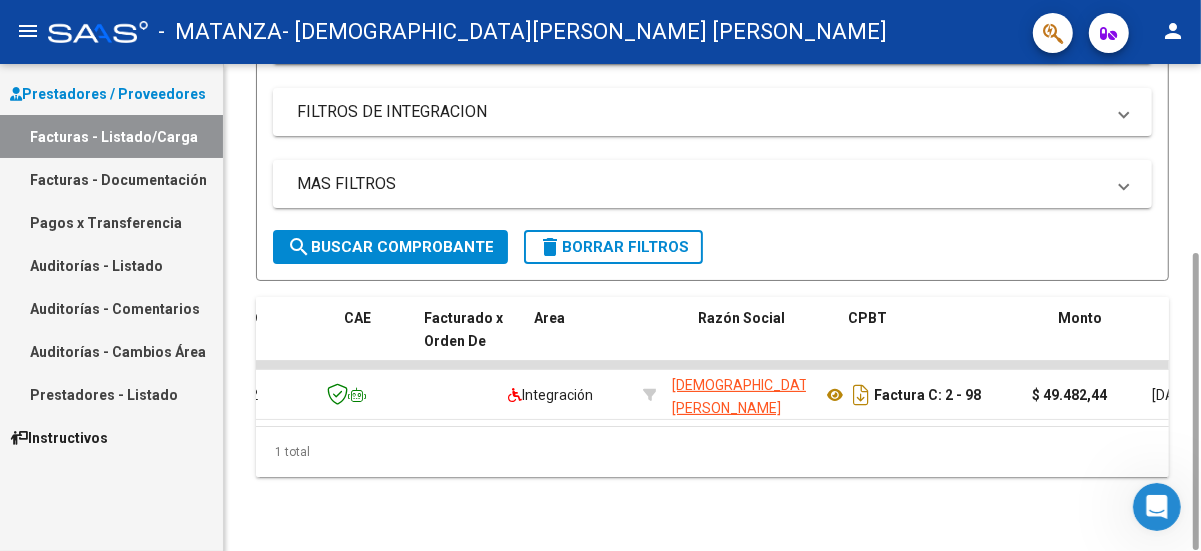 scroll, scrollTop: 0, scrollLeft: 0, axis: both 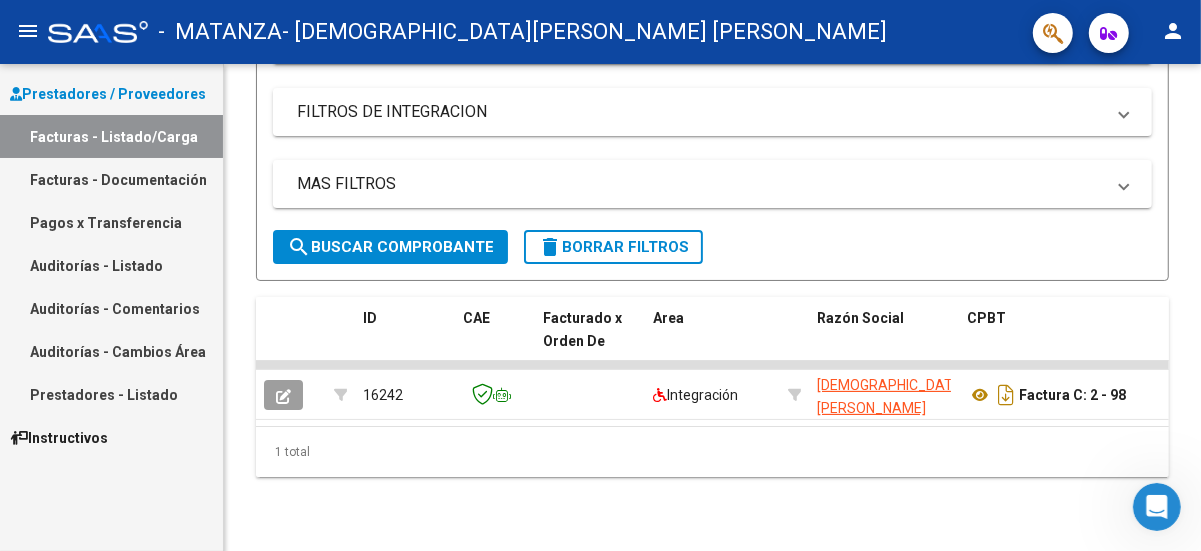 click 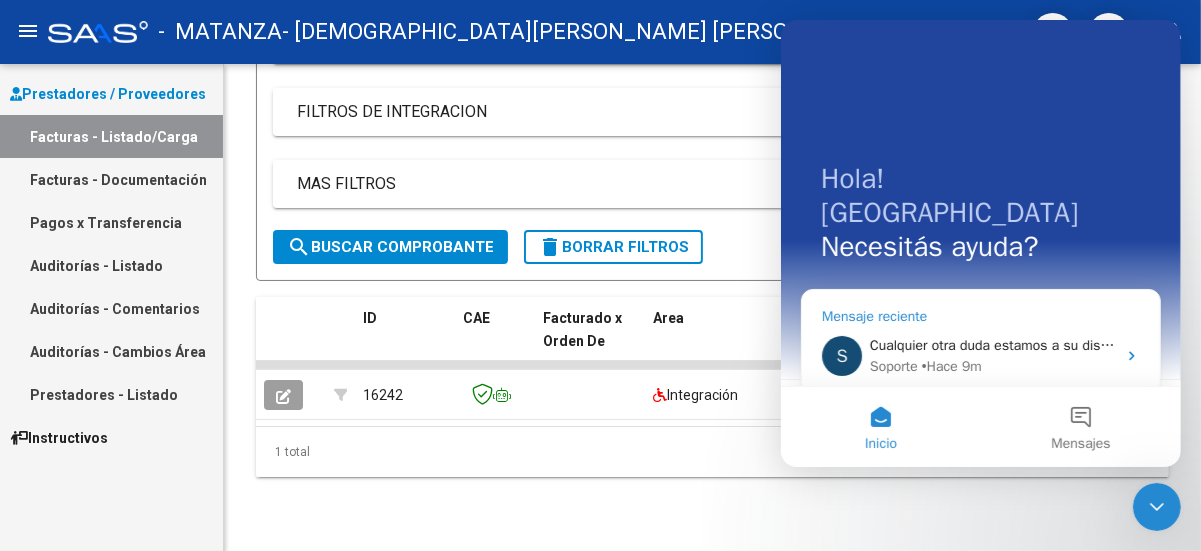 click 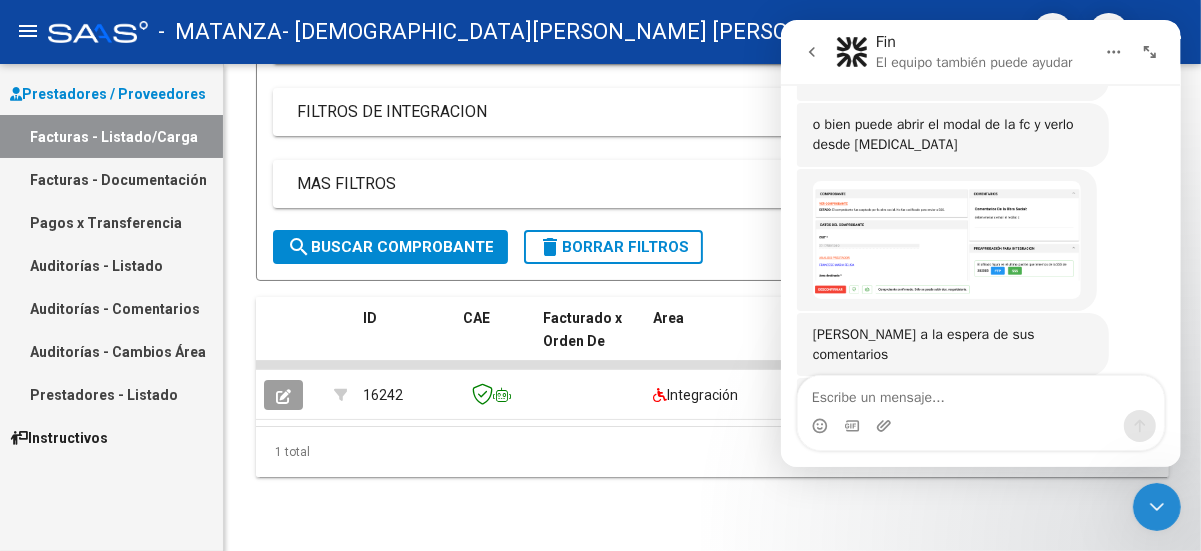 scroll, scrollTop: 1392, scrollLeft: 0, axis: vertical 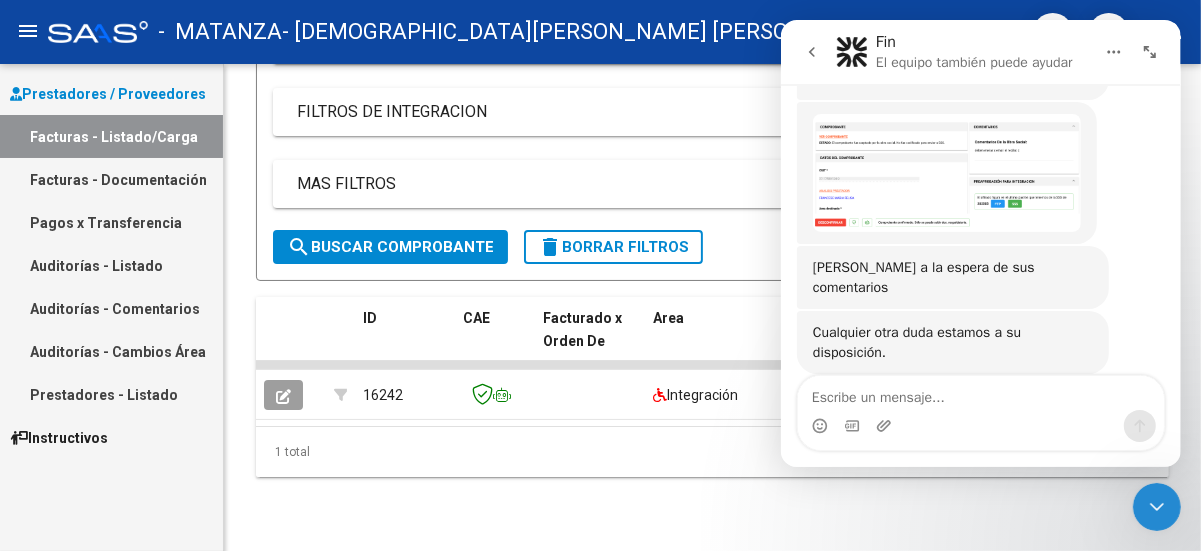 click at bounding box center [980, 393] 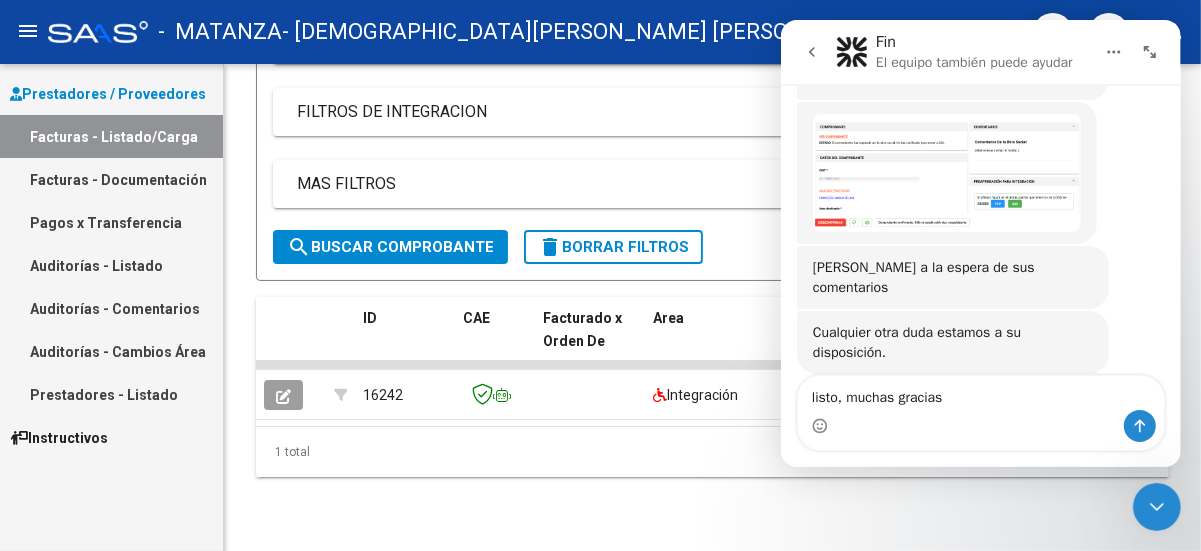 type on "listo, muchas gracias!" 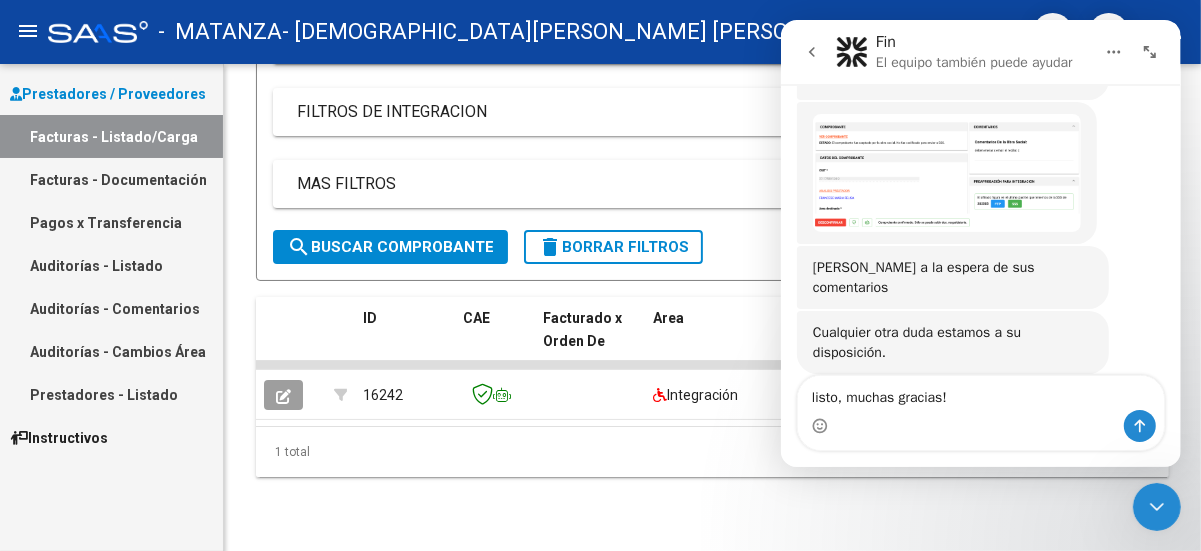type 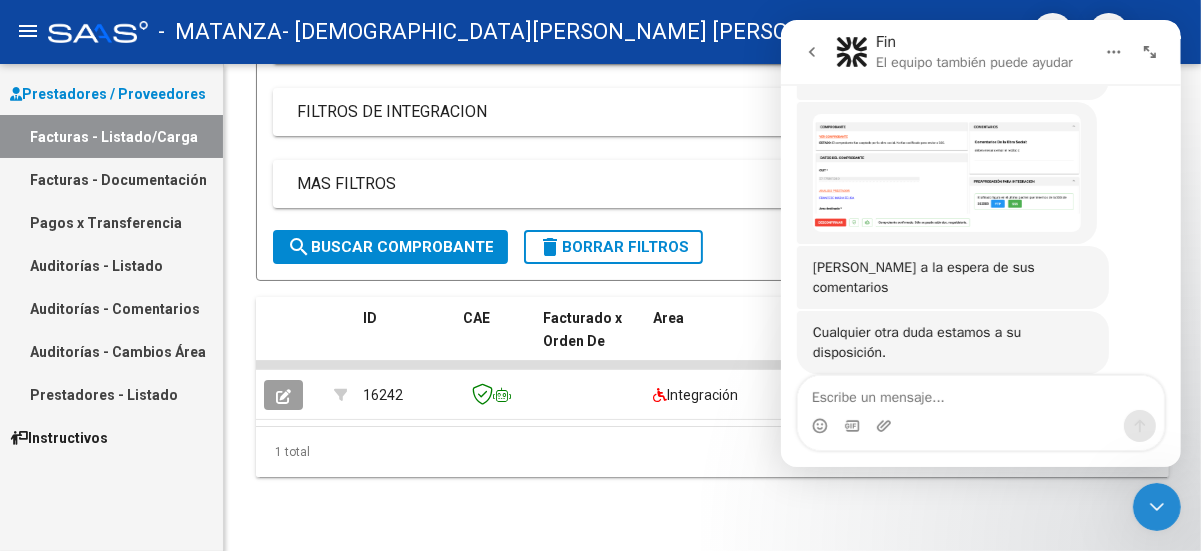 scroll, scrollTop: 1451, scrollLeft: 0, axis: vertical 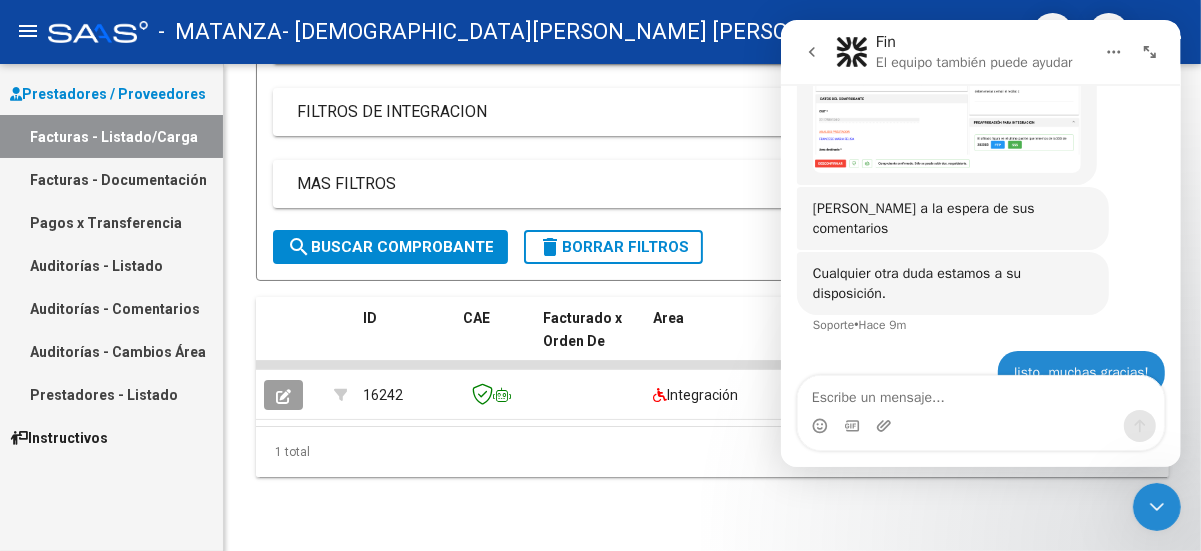 click 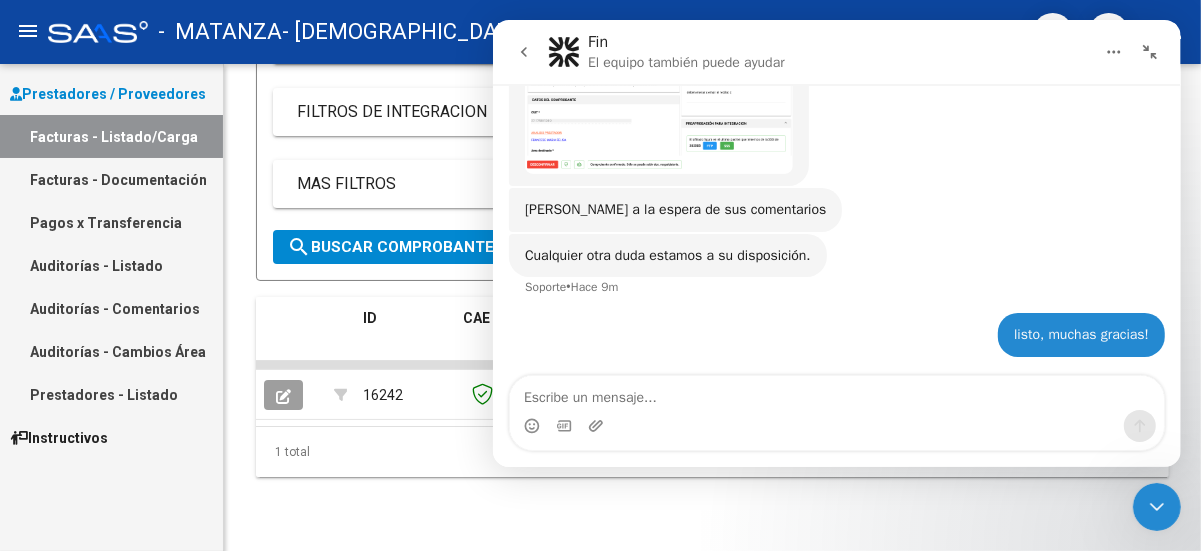 click 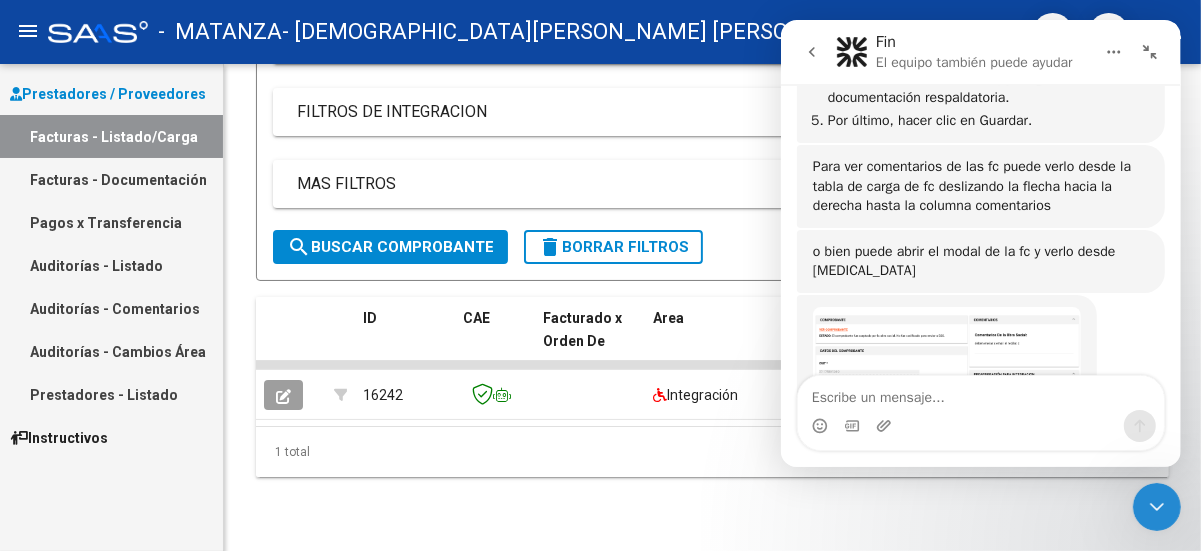 scroll, scrollTop: 1451, scrollLeft: 0, axis: vertical 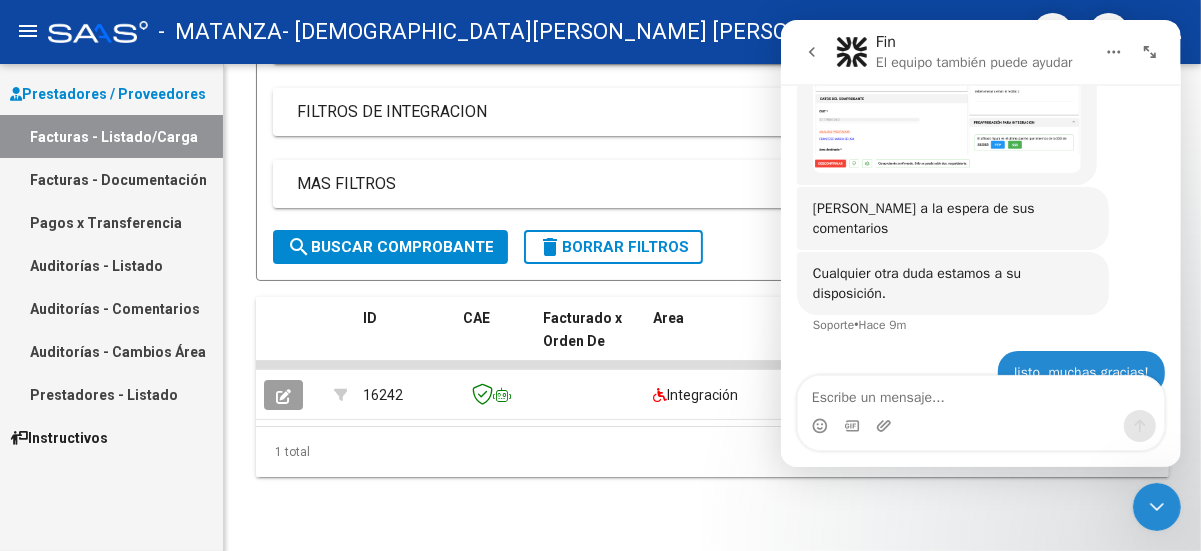 click 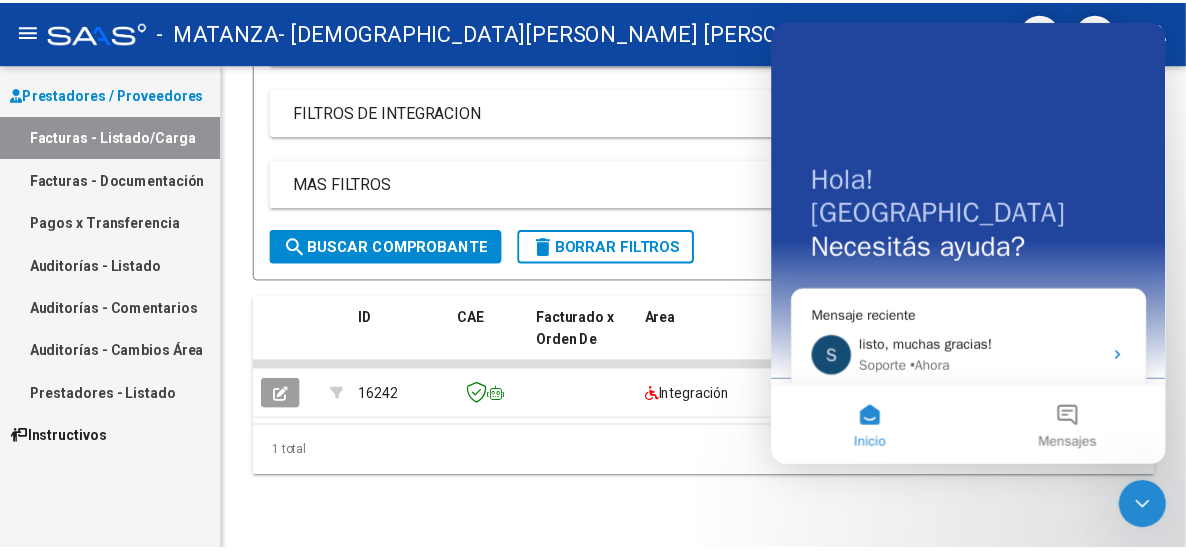 scroll, scrollTop: 0, scrollLeft: 0, axis: both 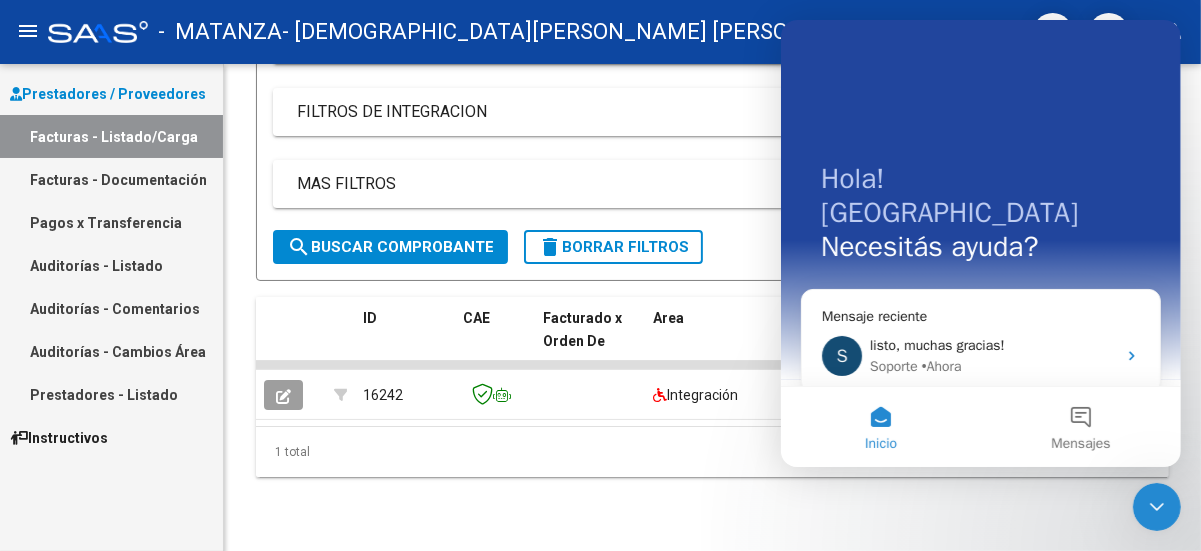 click 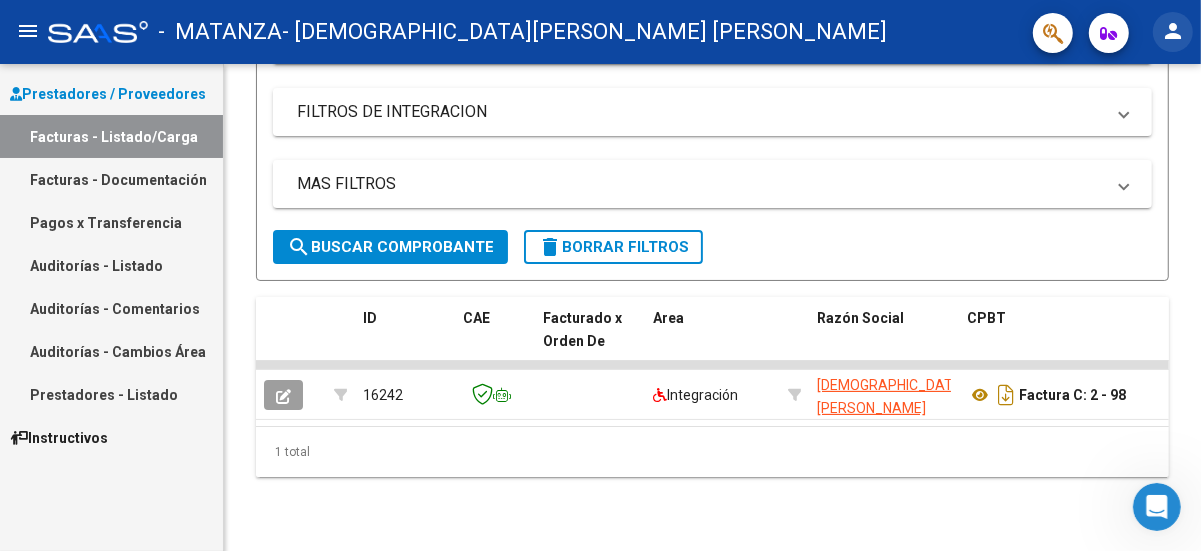 click on "person" 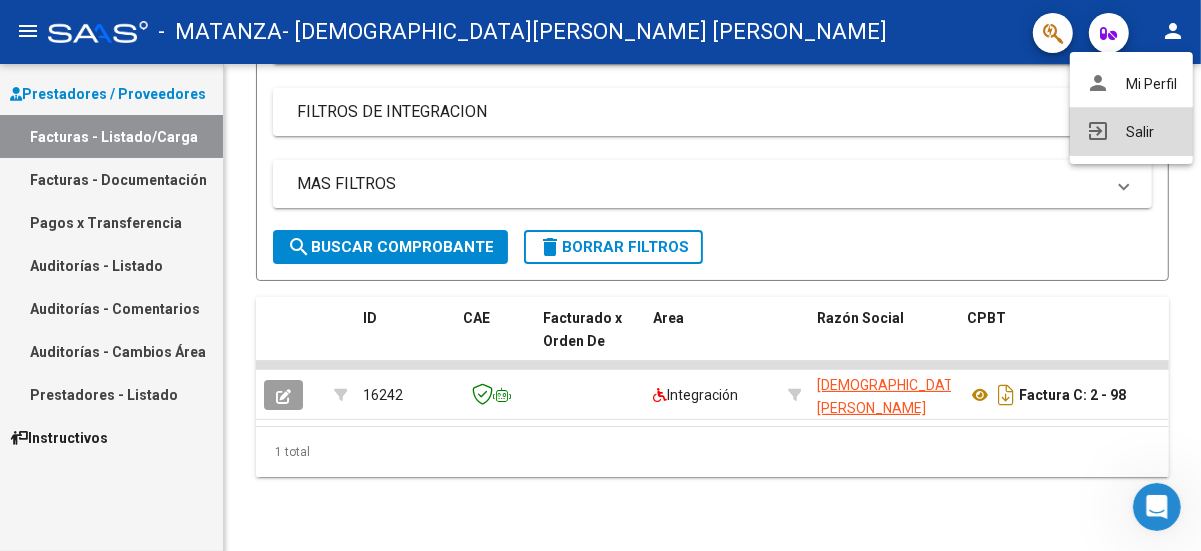 click on "exit_to_app  Salir" at bounding box center [1131, 132] 